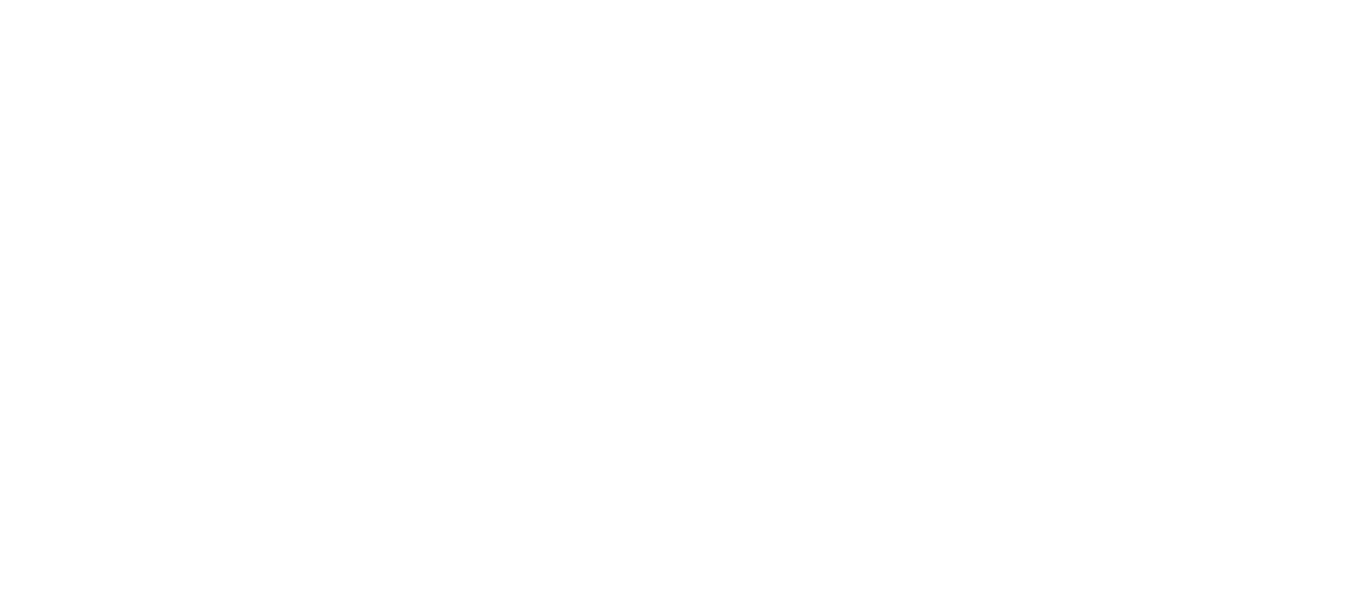 scroll, scrollTop: 0, scrollLeft: 0, axis: both 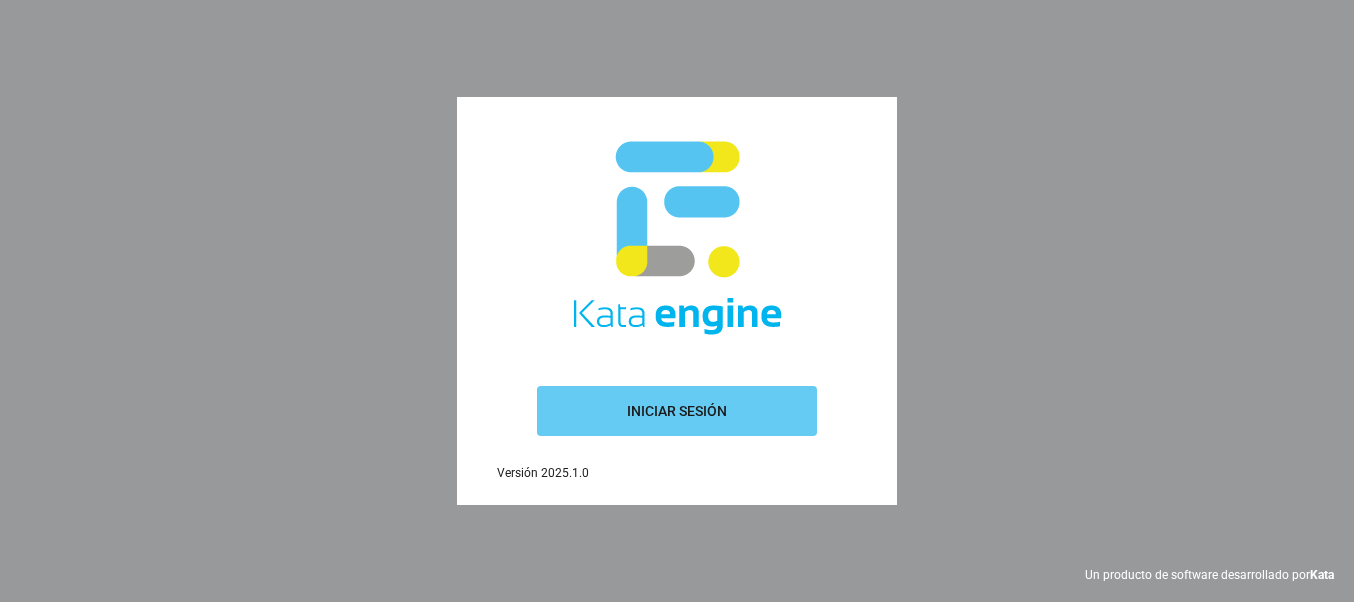 click on "Iniciar sesión   Versión 2025.1.0" at bounding box center [677, 301] 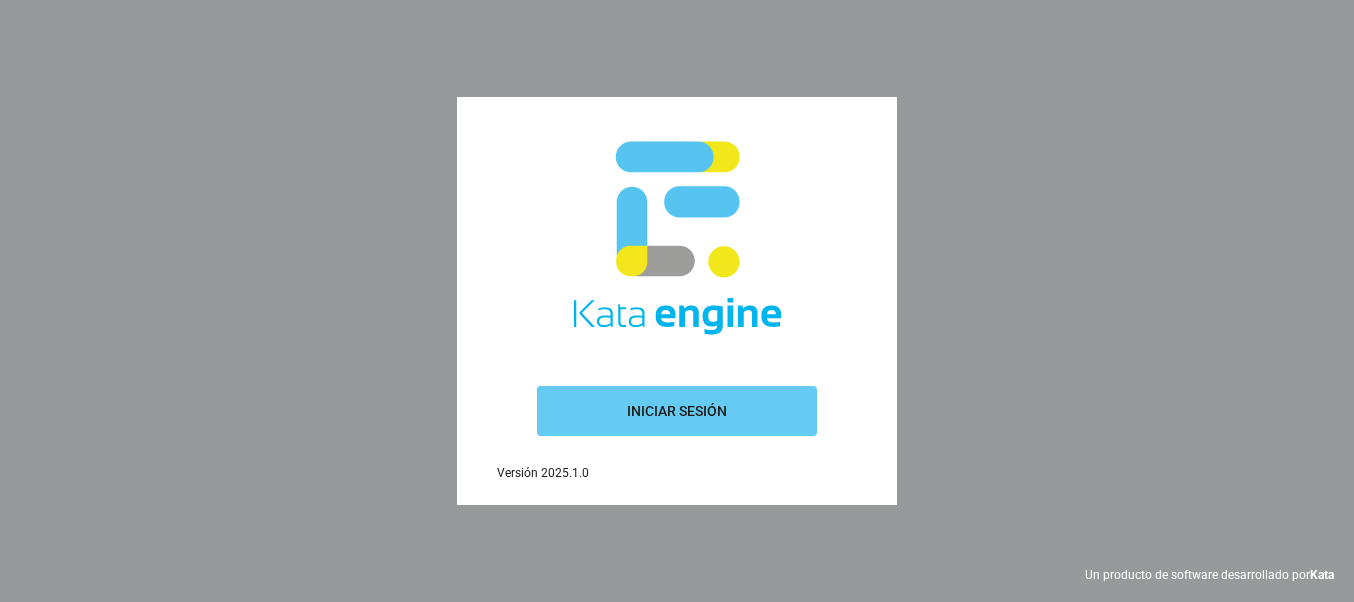 click on "Iniciar sesión" at bounding box center [677, 411] 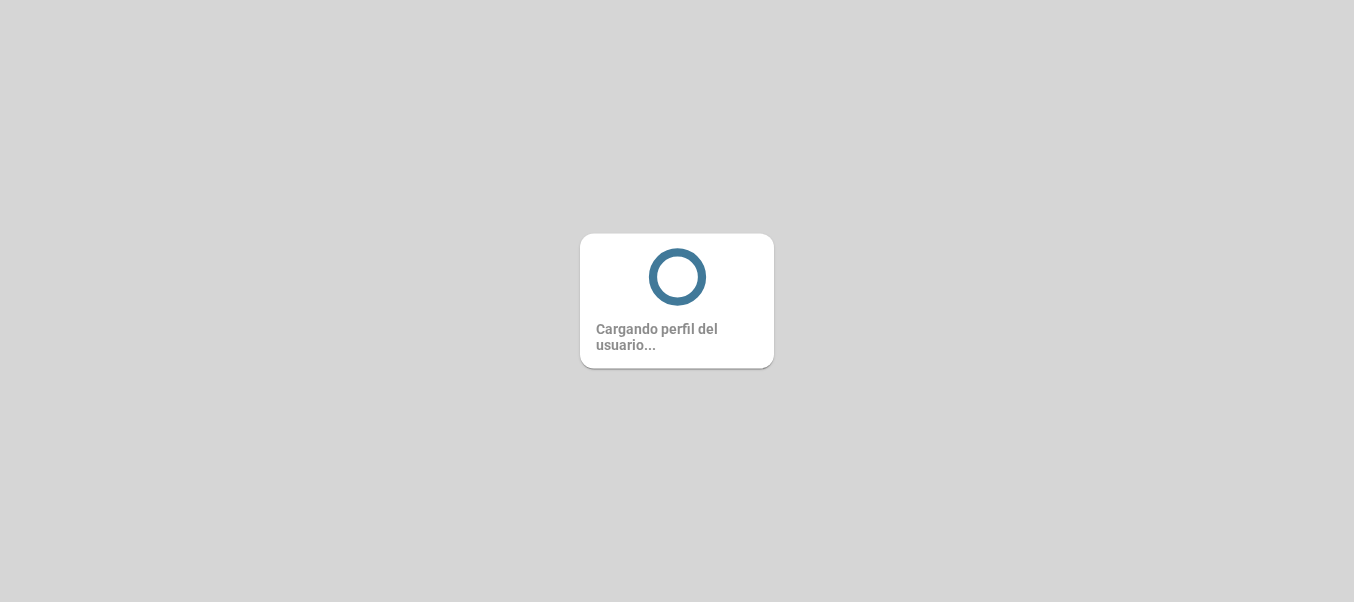 scroll, scrollTop: 0, scrollLeft: 0, axis: both 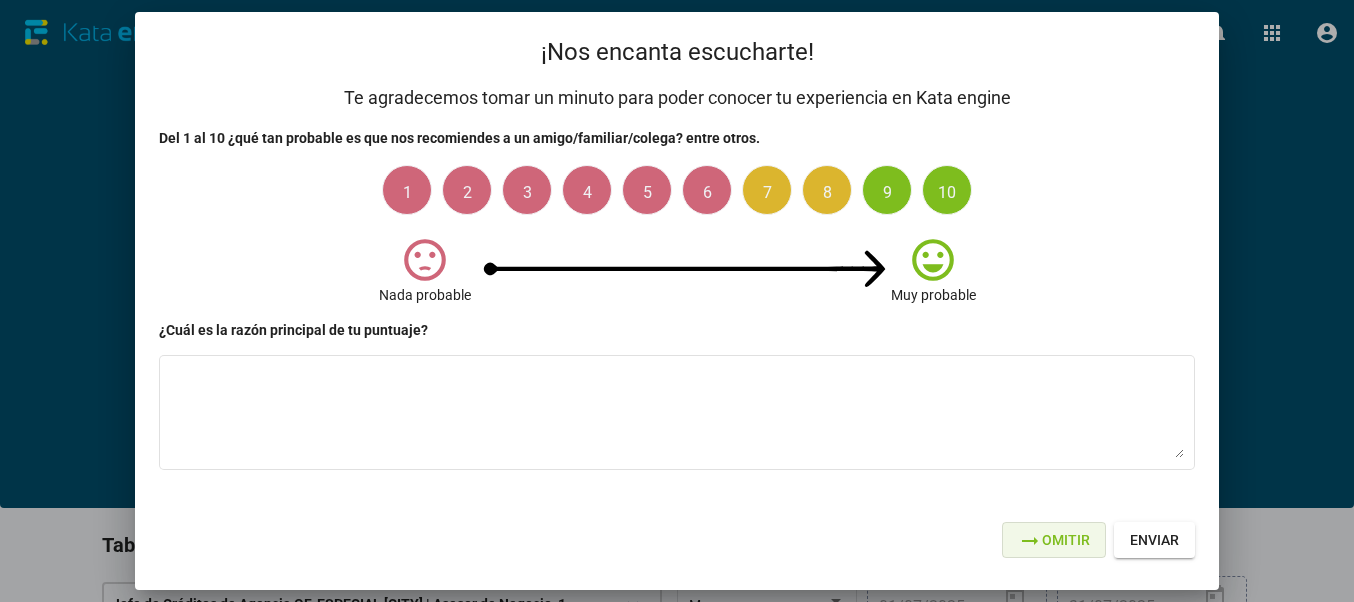 click on "arrow_right_alt  Omitir" at bounding box center (1054, 540) 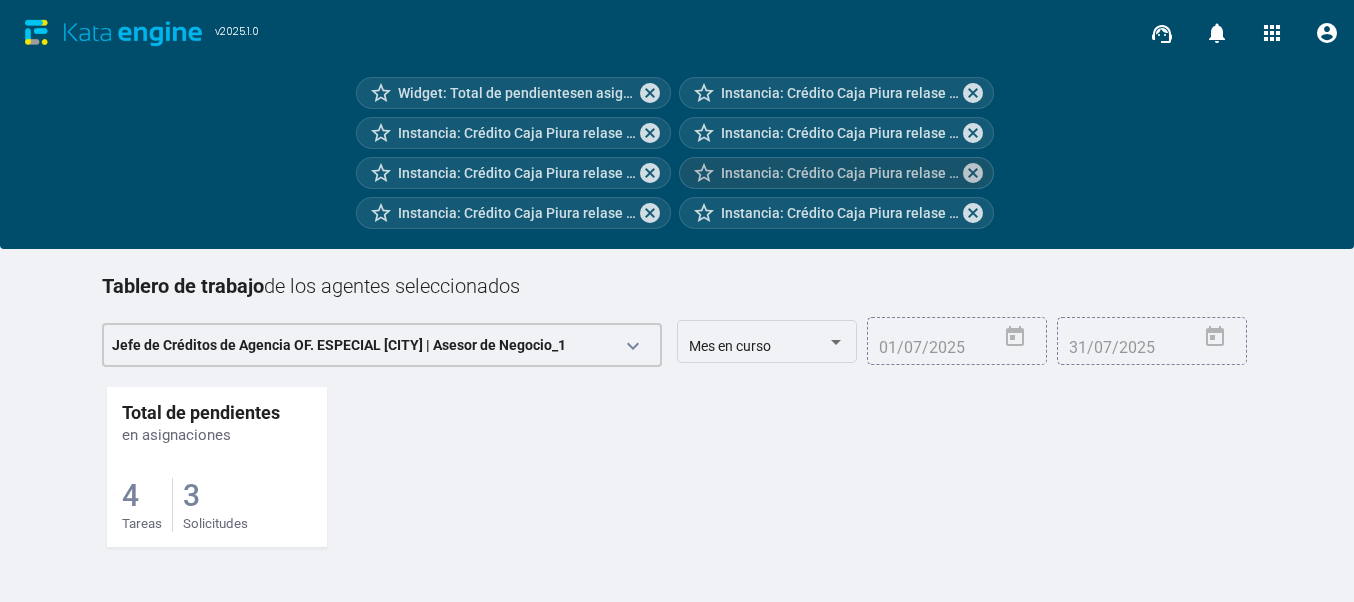 scroll, scrollTop: 315, scrollLeft: 0, axis: vertical 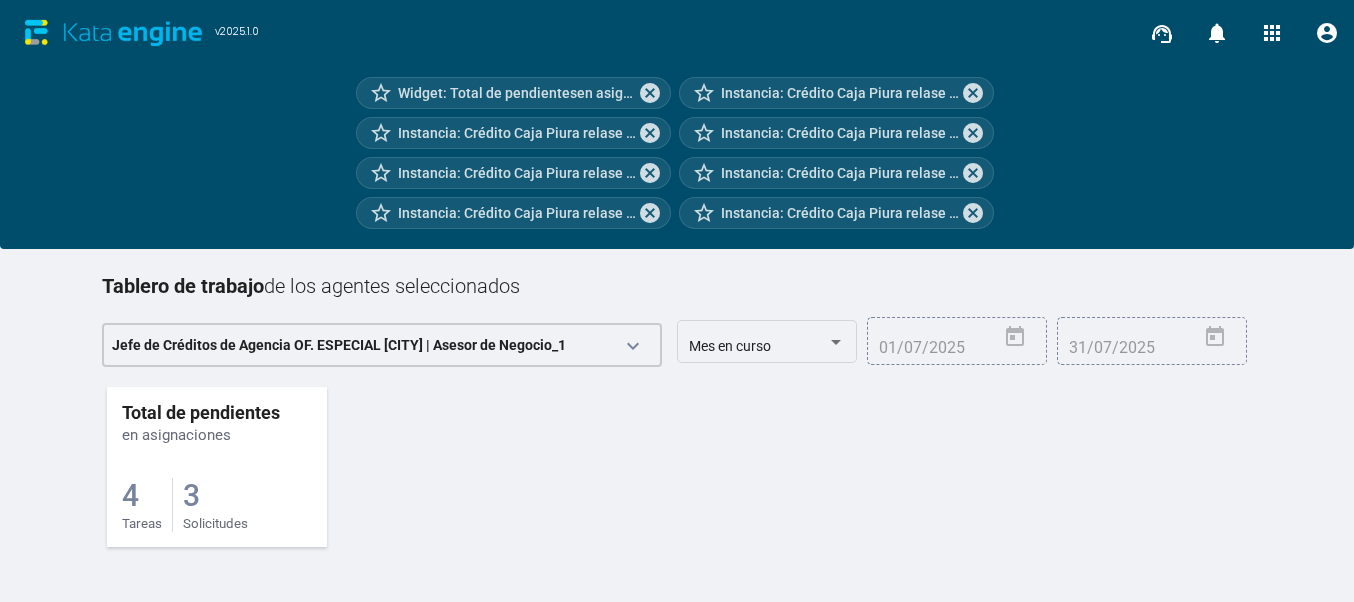 click on "Solicitudes" at bounding box center [142, 523] 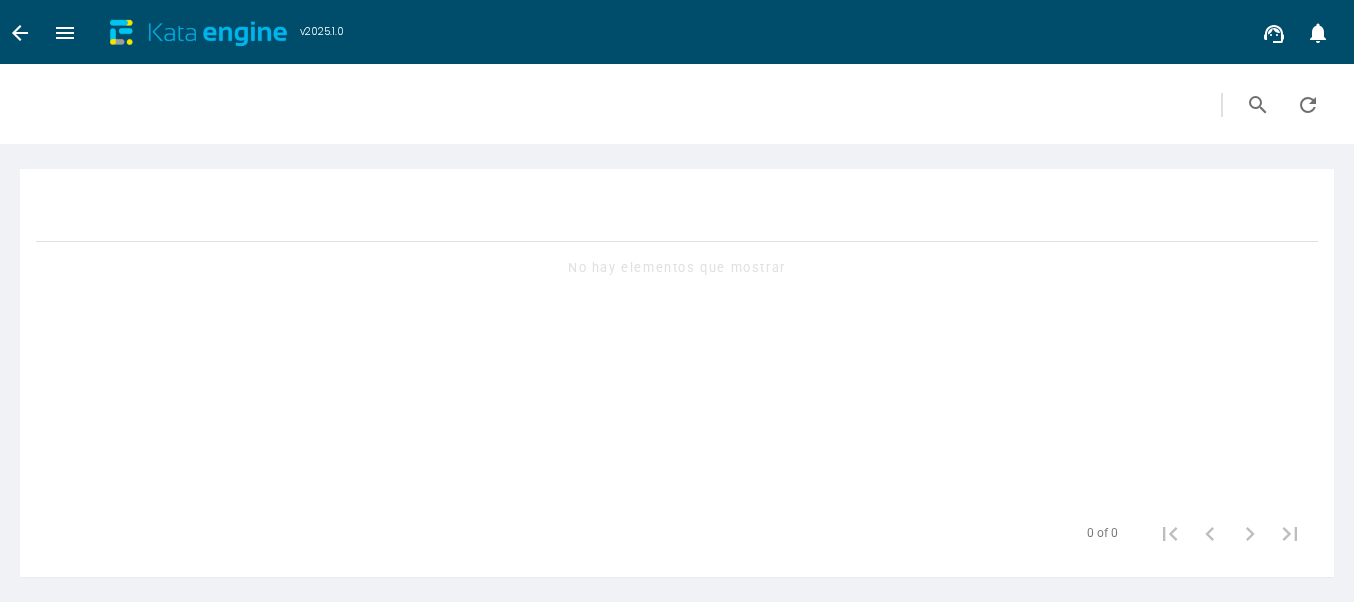 scroll, scrollTop: 0, scrollLeft: 0, axis: both 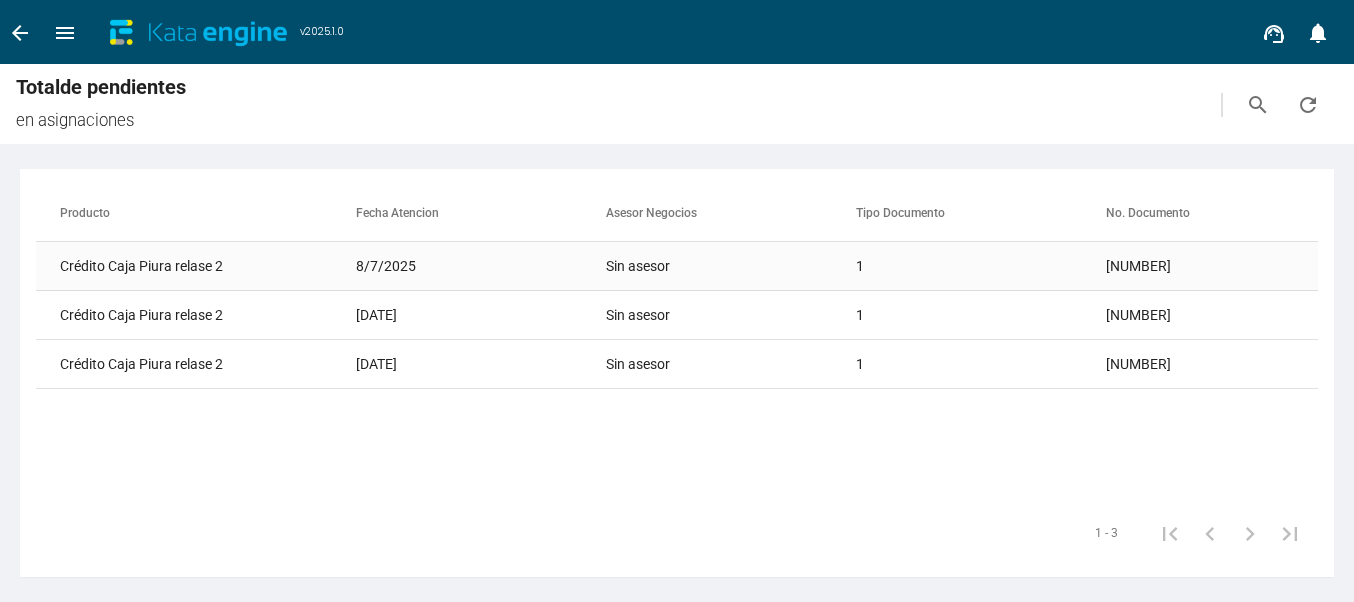 click on "80169708" at bounding box center (1231, 266) 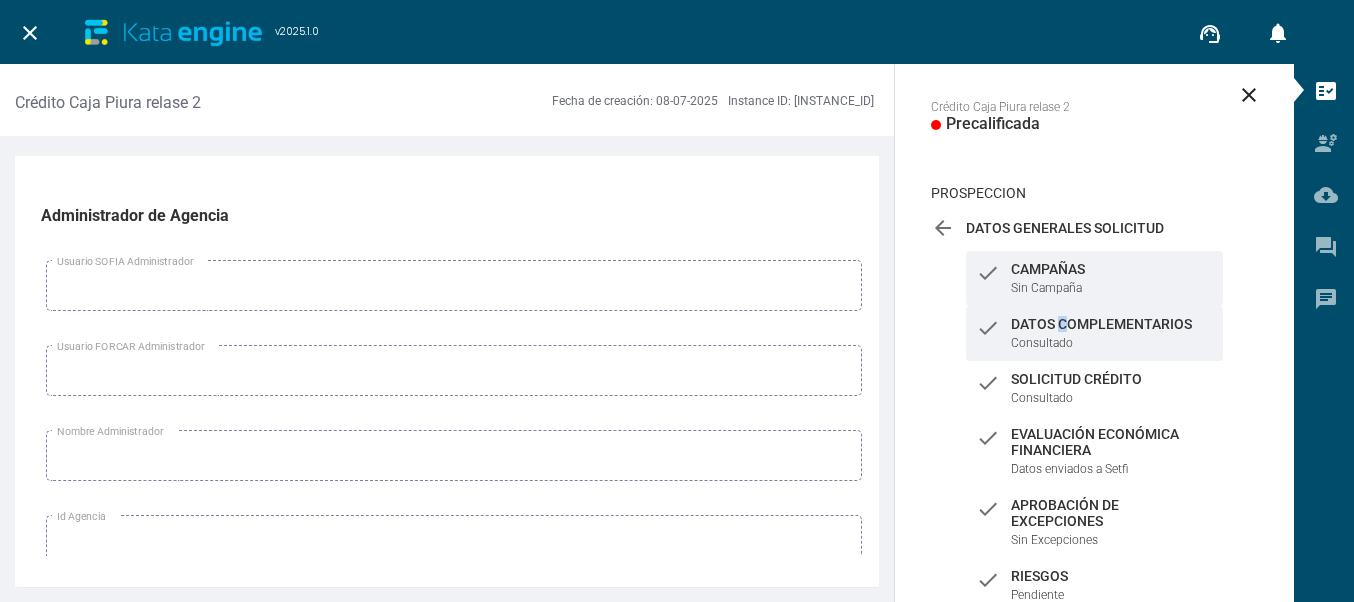 click on "Datos Complementarios" at bounding box center [1112, 269] 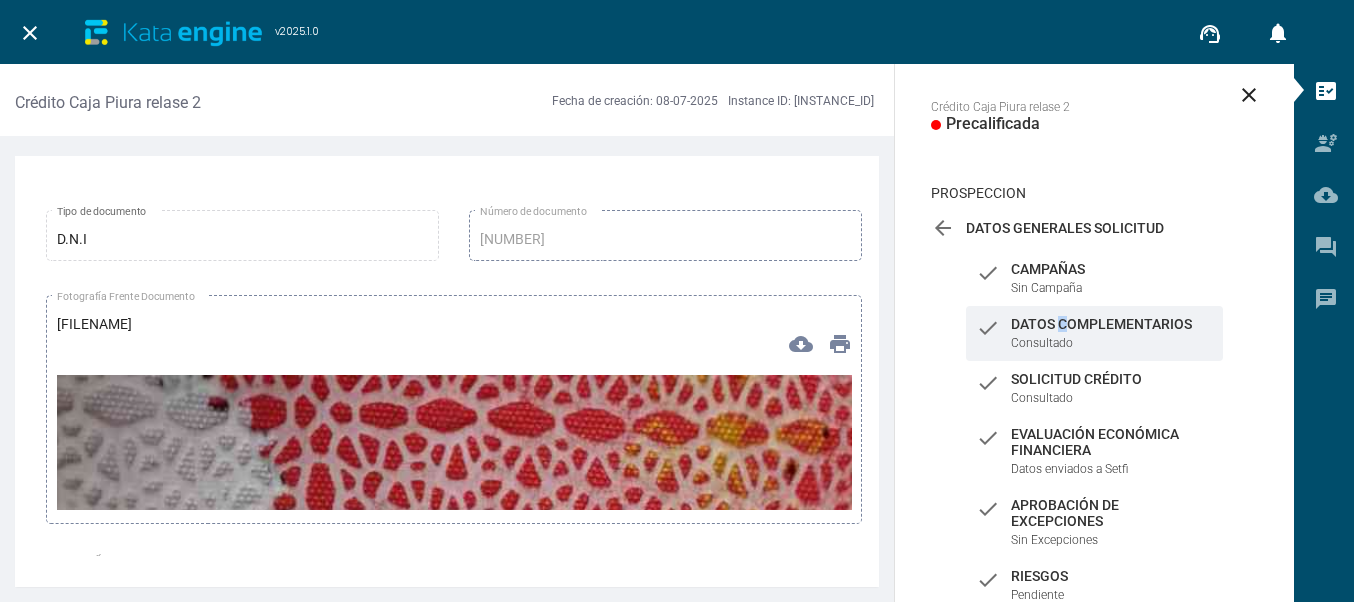scroll, scrollTop: 5800, scrollLeft: 0, axis: vertical 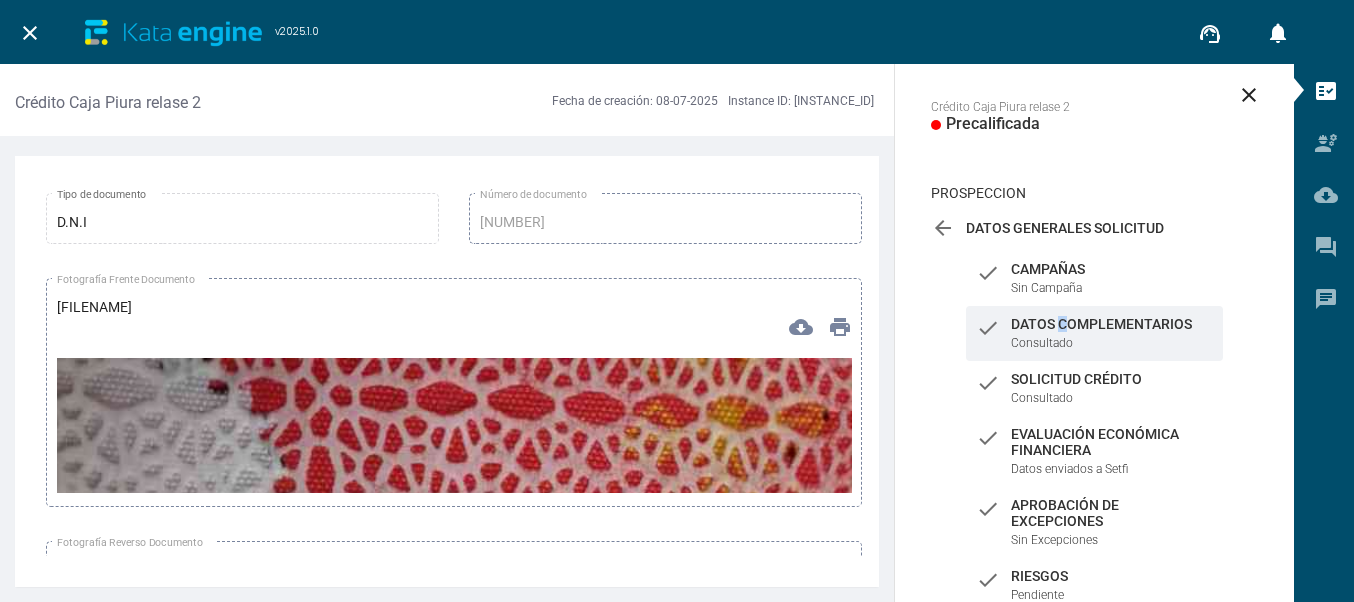 click at bounding box center (454, 1064) 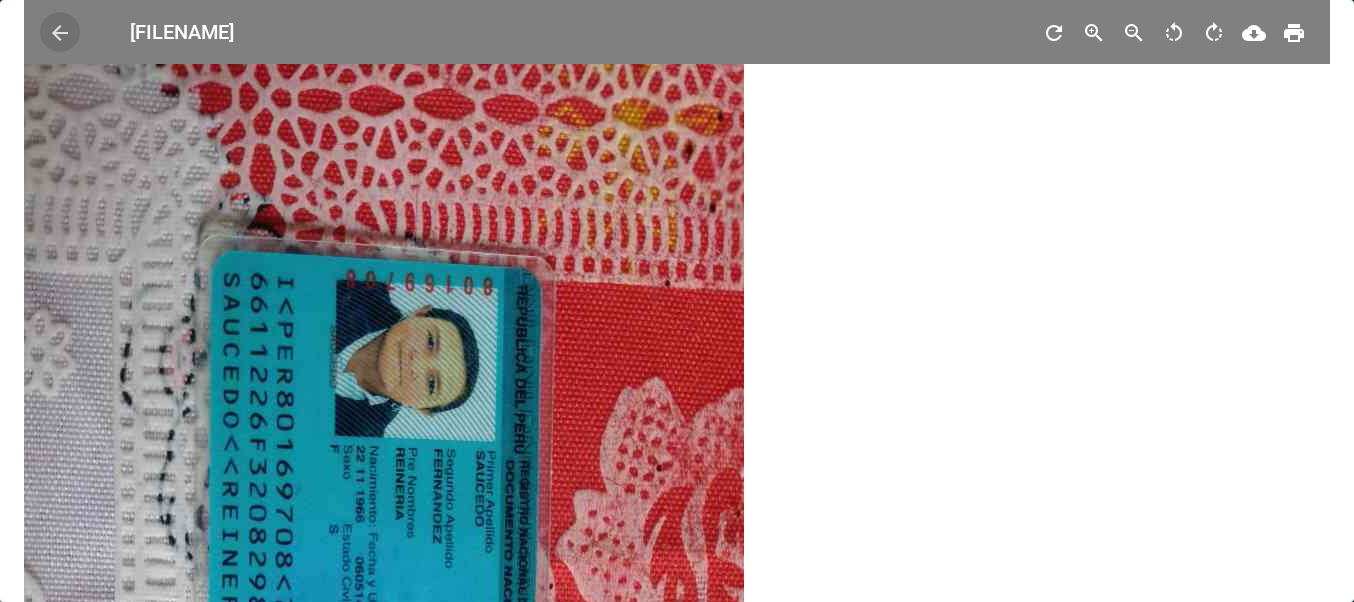 scroll, scrollTop: 0, scrollLeft: 0, axis: both 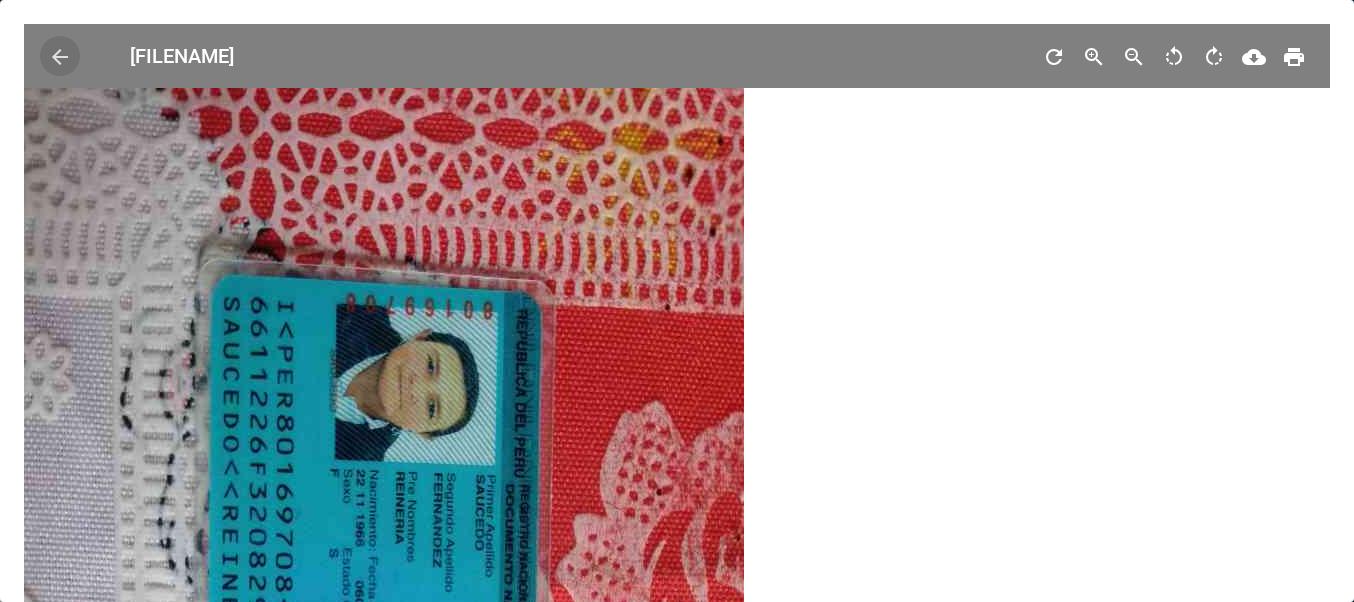 click on "arrow_back" at bounding box center [60, 56] 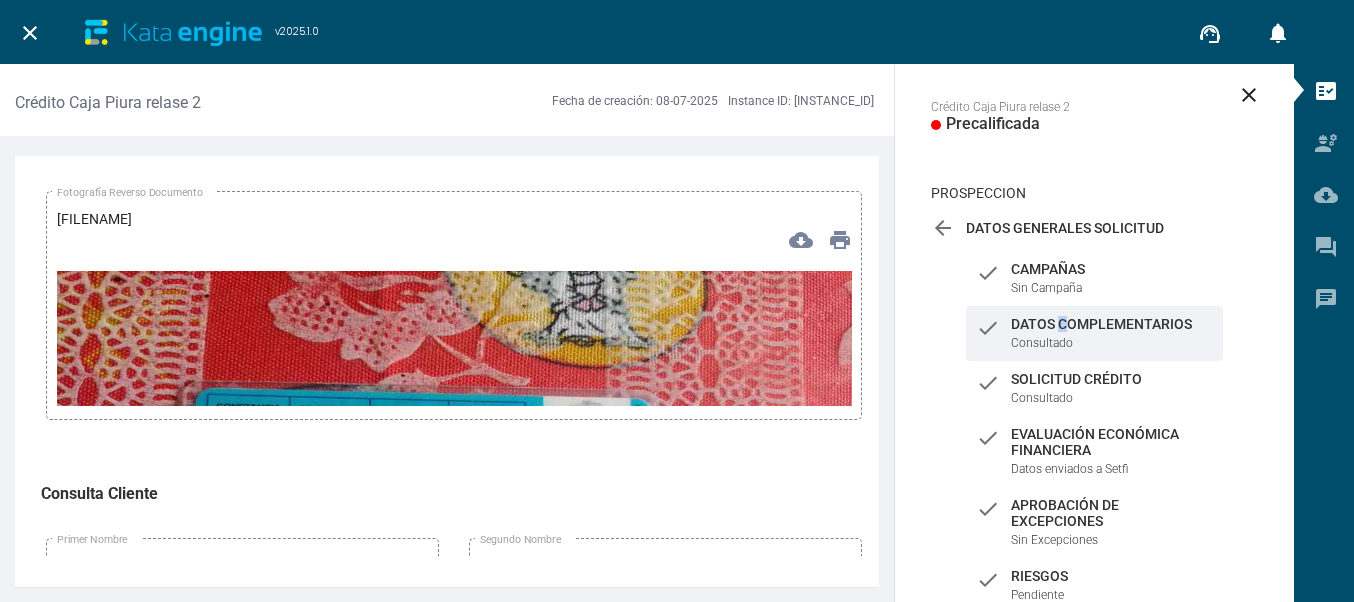 scroll, scrollTop: 6200, scrollLeft: 0, axis: vertical 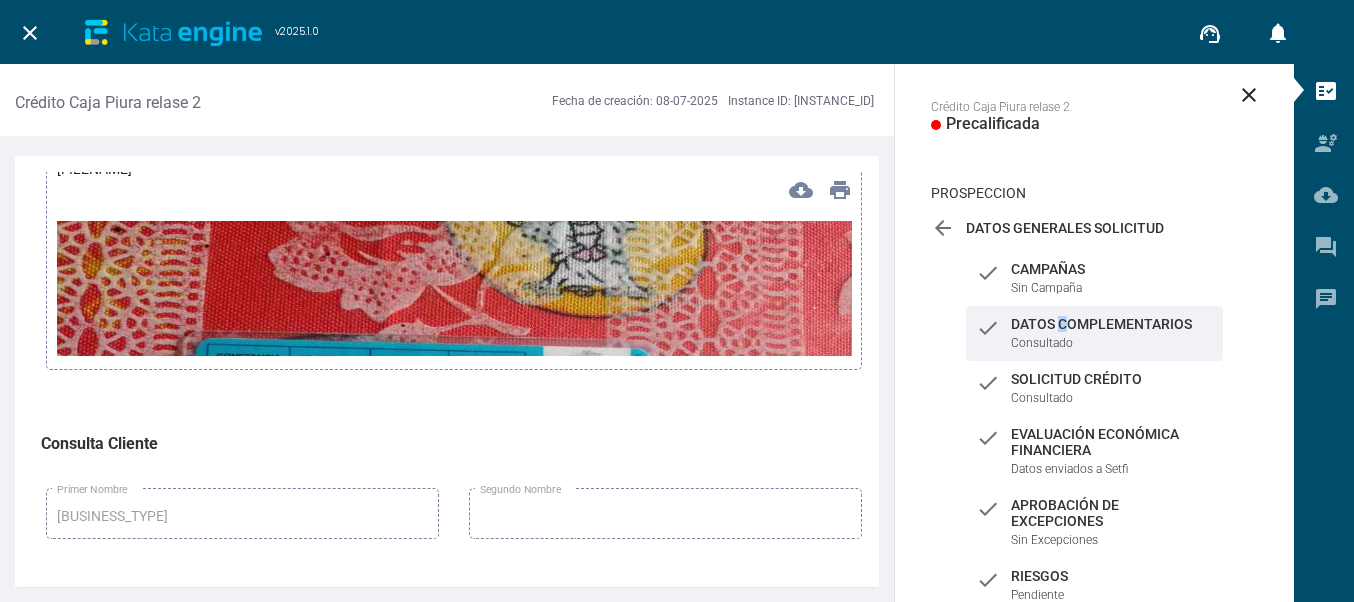 click at bounding box center [454, 444] 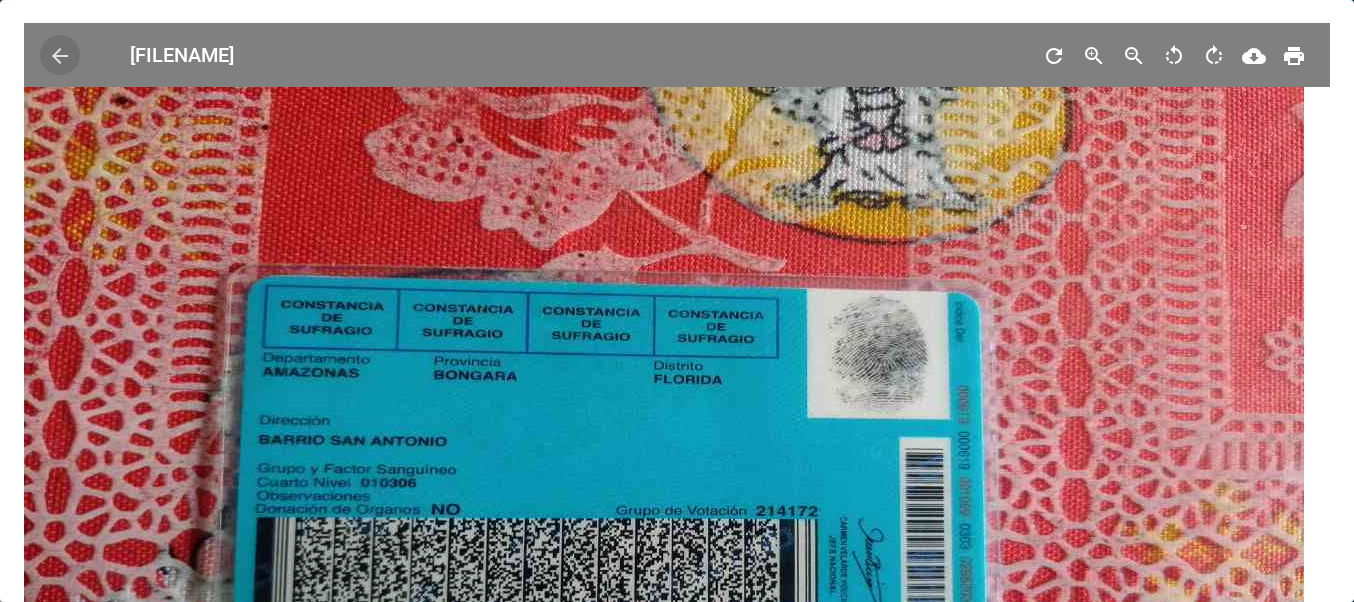 scroll, scrollTop: 0, scrollLeft: 0, axis: both 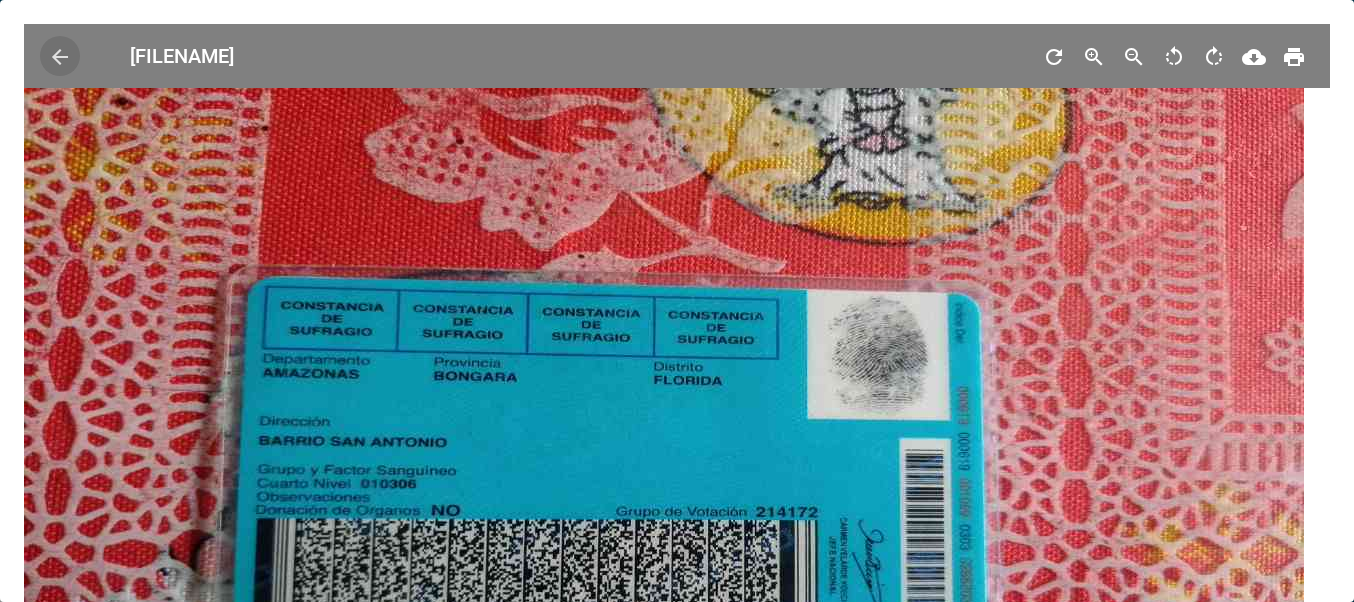 click on "arrow_back" at bounding box center [60, 56] 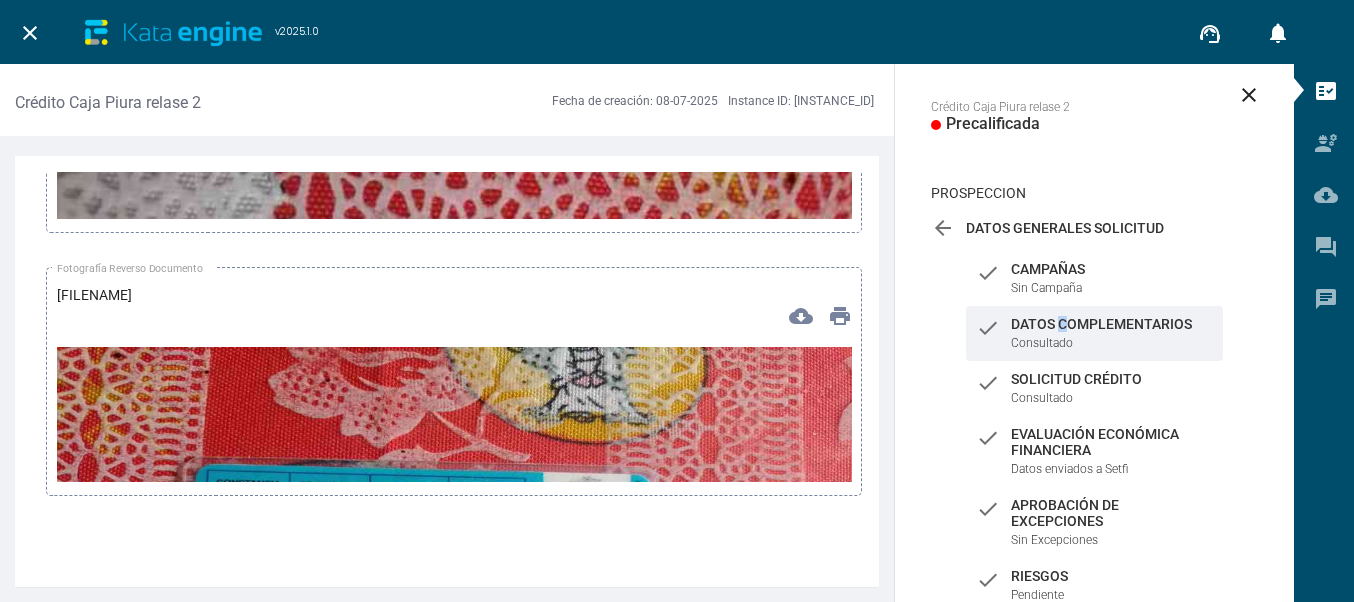 scroll, scrollTop: 5900, scrollLeft: 0, axis: vertical 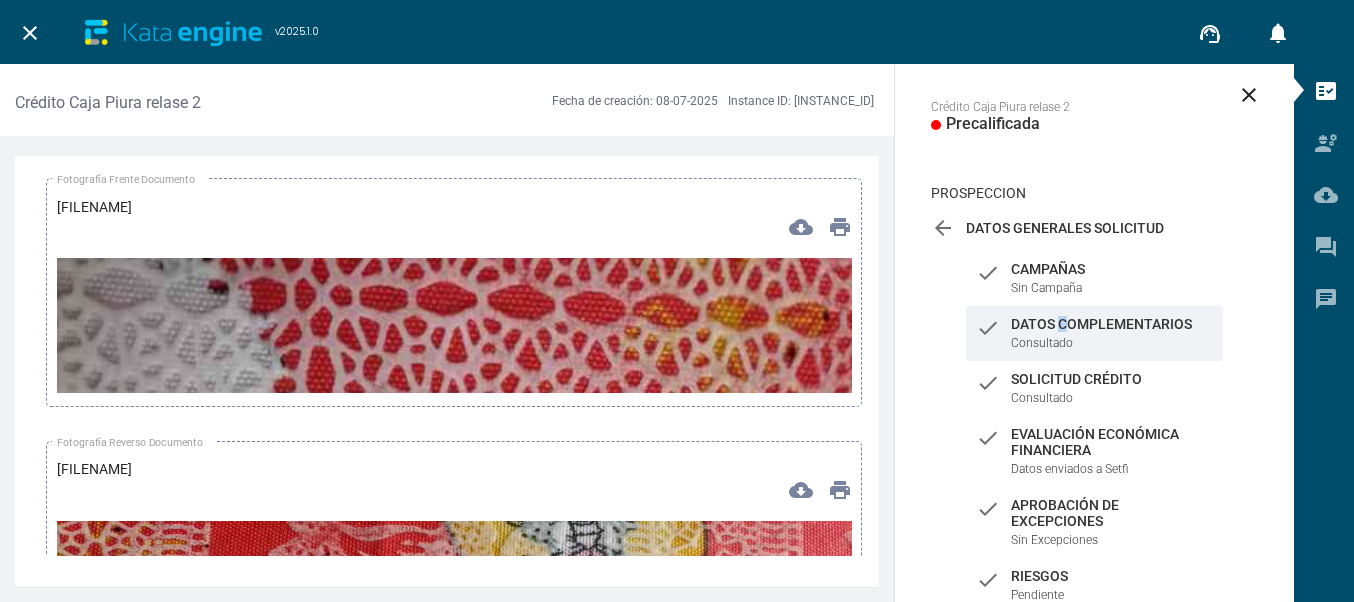 click at bounding box center (454, 964) 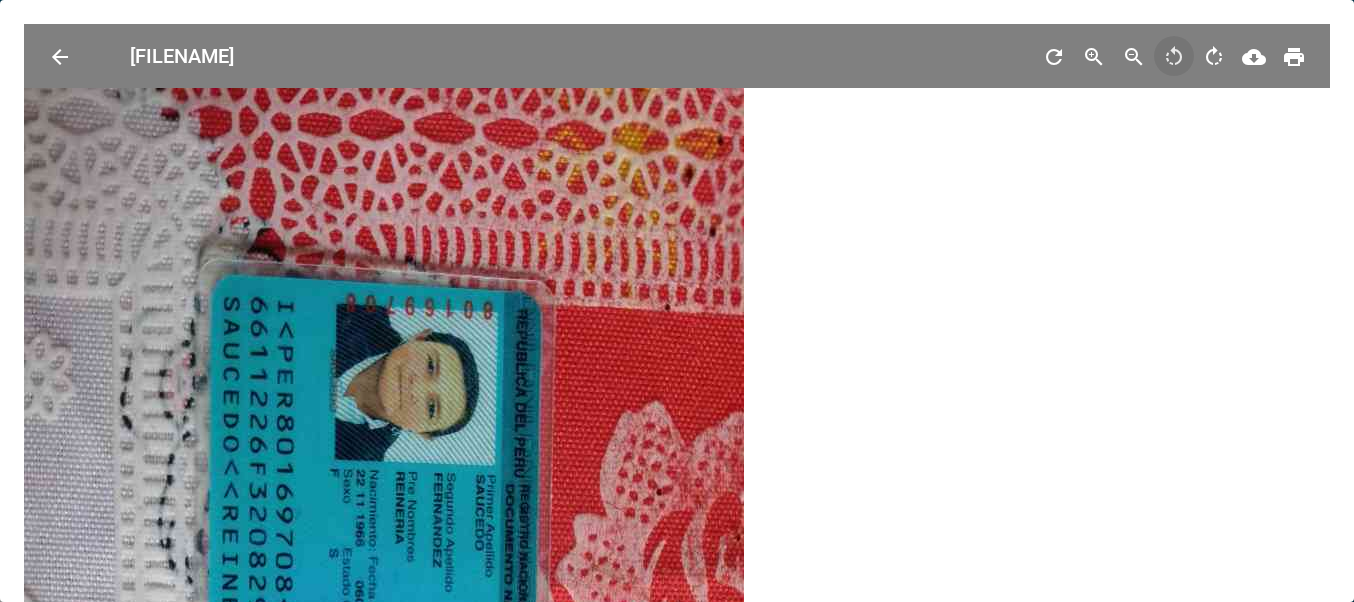 click on "rotate_left" at bounding box center [1174, 57] 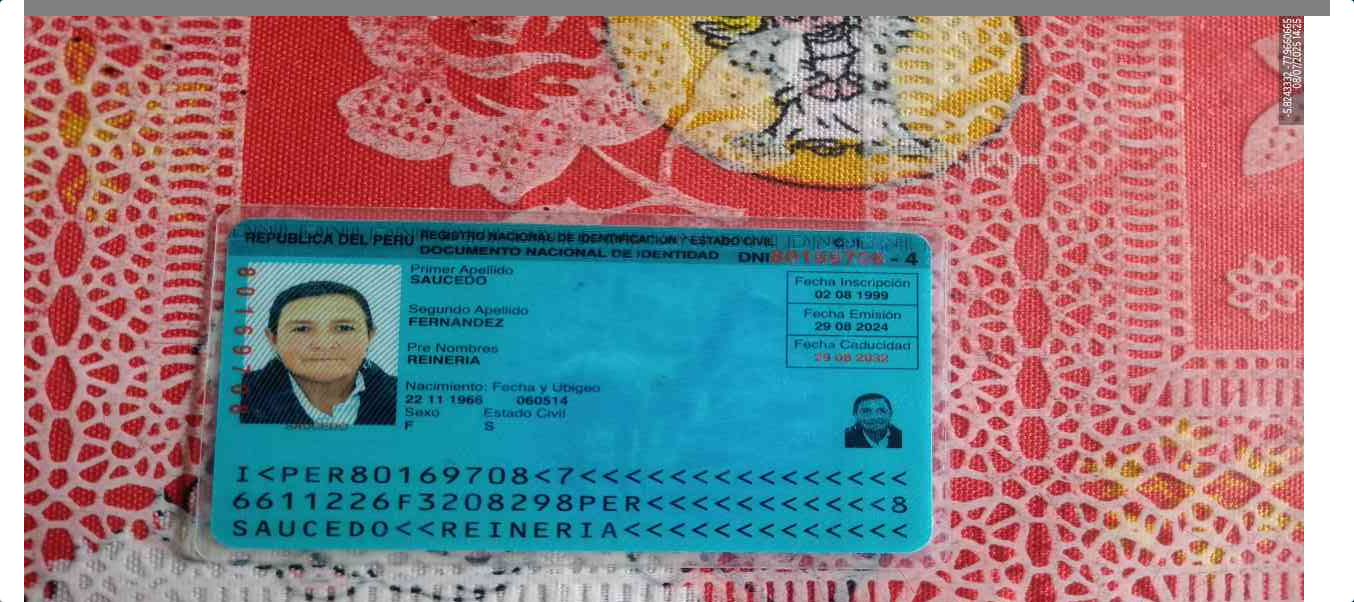 scroll, scrollTop: 0, scrollLeft: 0, axis: both 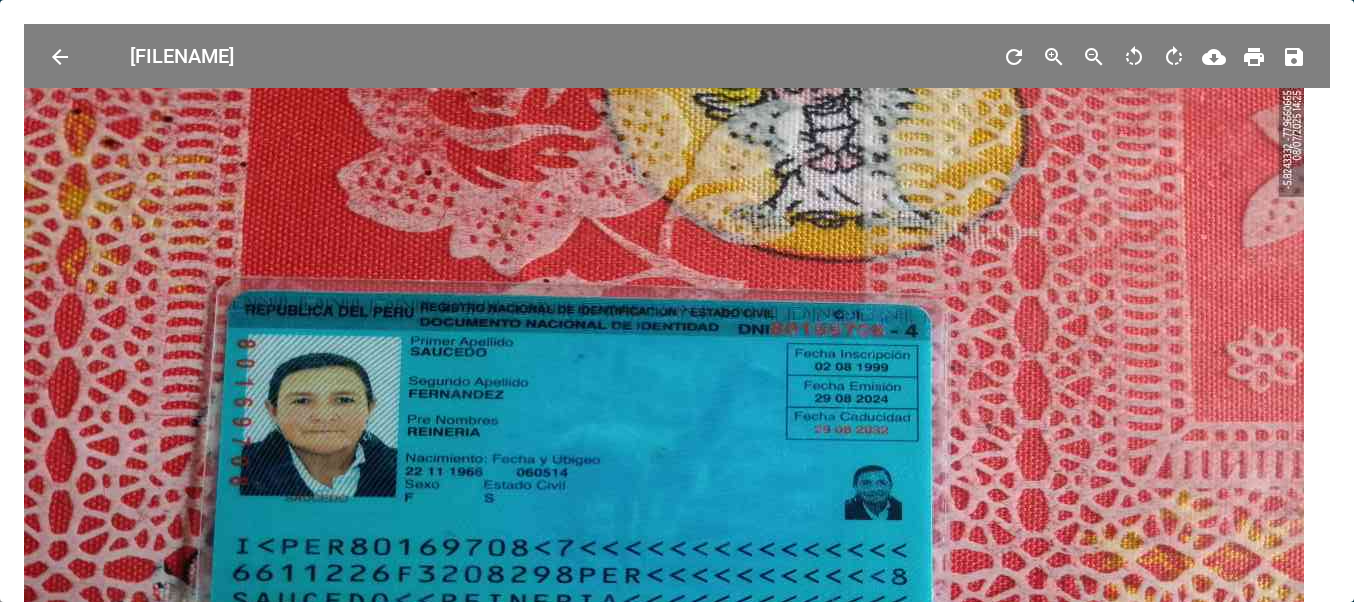 click on "arrow_back" at bounding box center [60, 56] 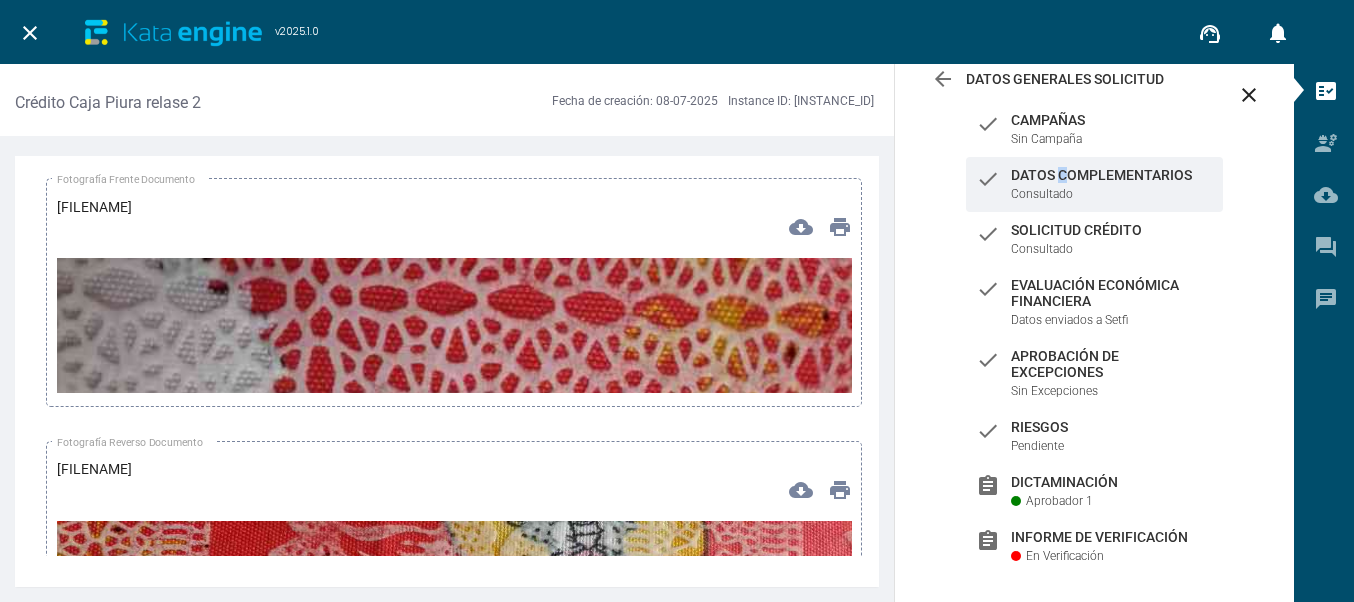 scroll, scrollTop: 164, scrollLeft: 0, axis: vertical 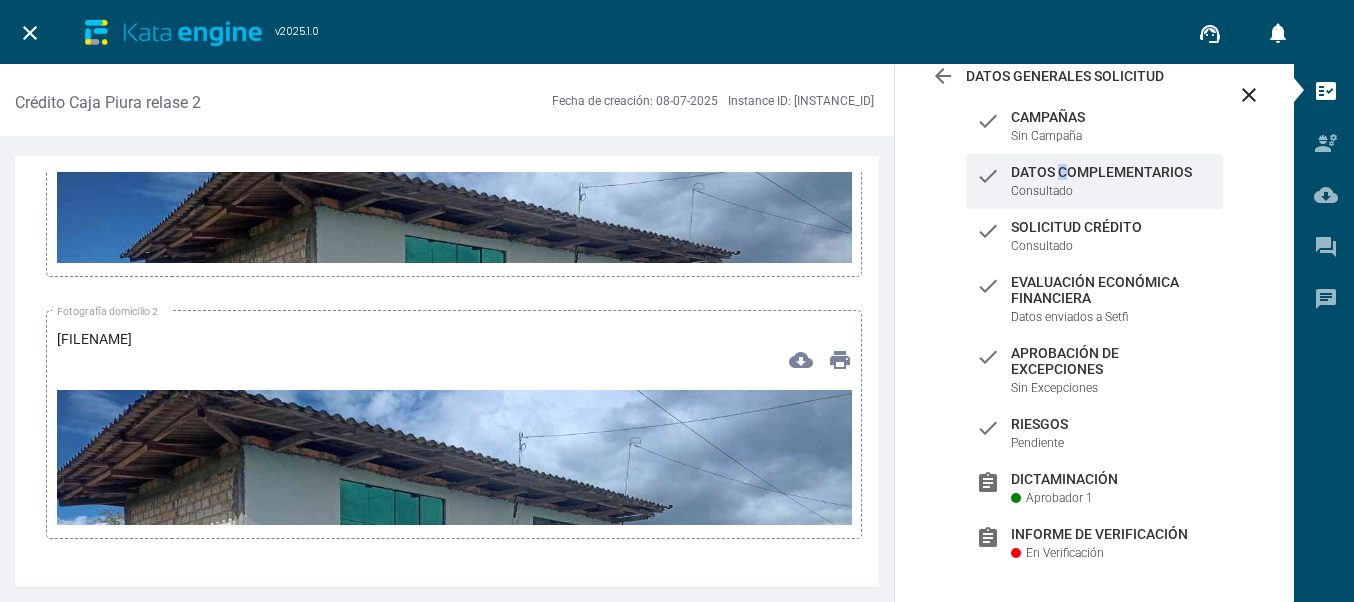 click at bounding box center [454, 351] 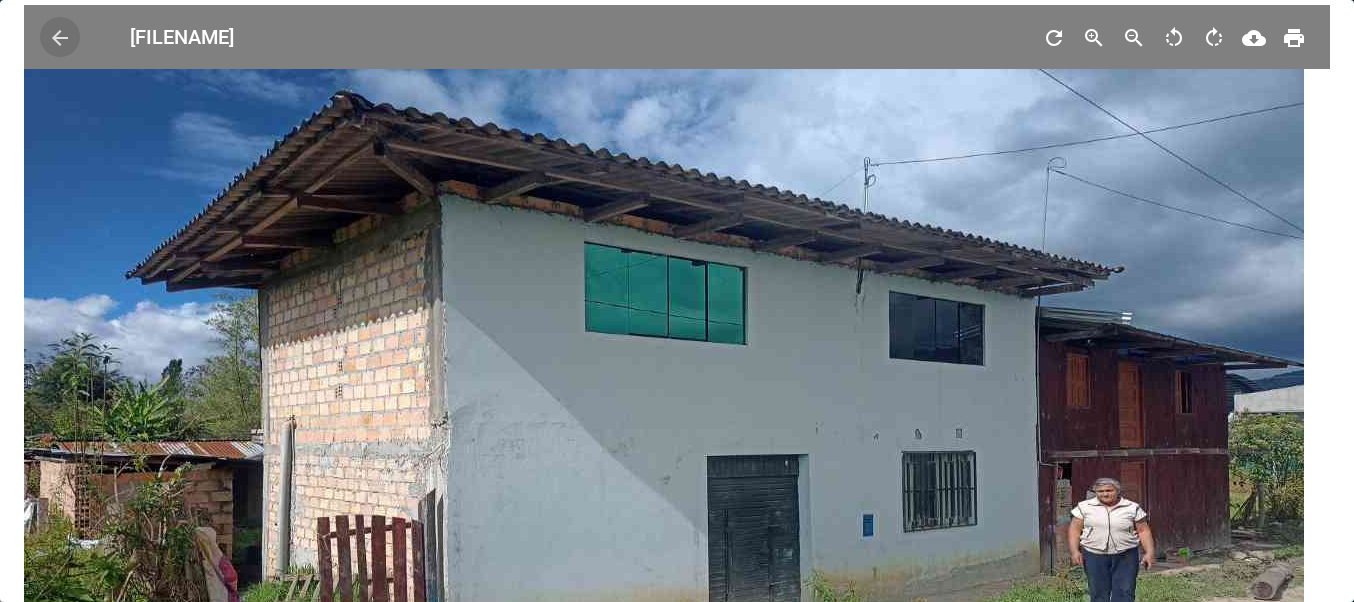 scroll, scrollTop: 0, scrollLeft: 0, axis: both 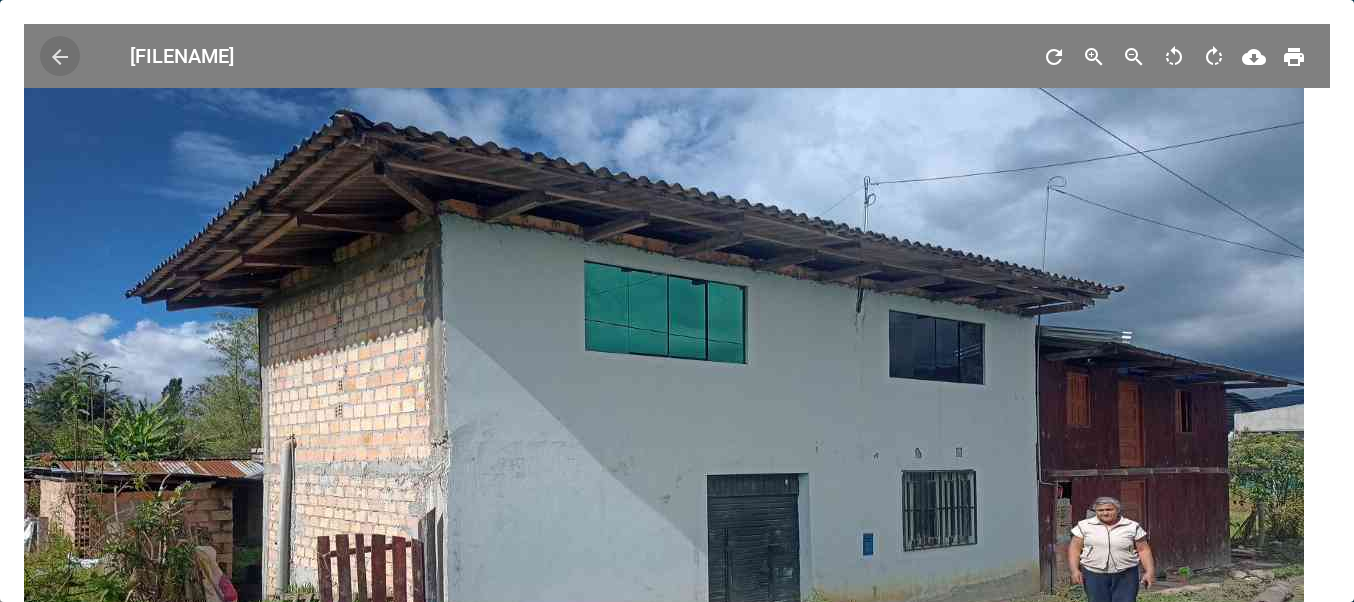 click on "arrow_back" at bounding box center [60, 56] 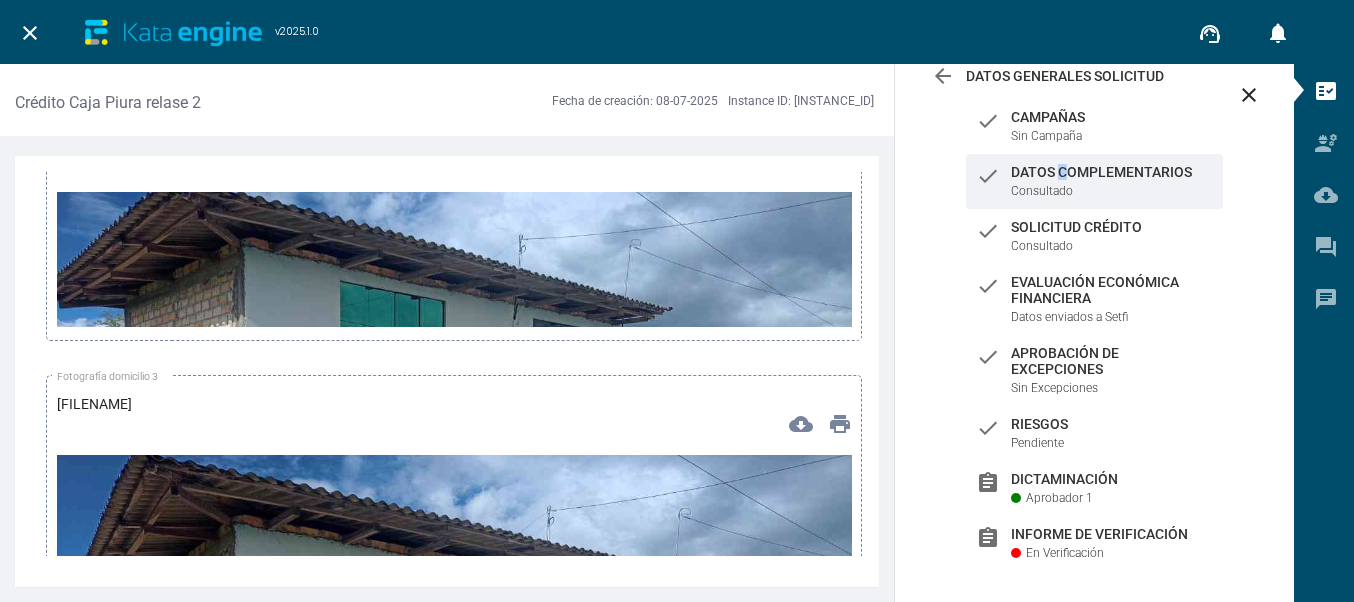 scroll, scrollTop: 8500, scrollLeft: 0, axis: vertical 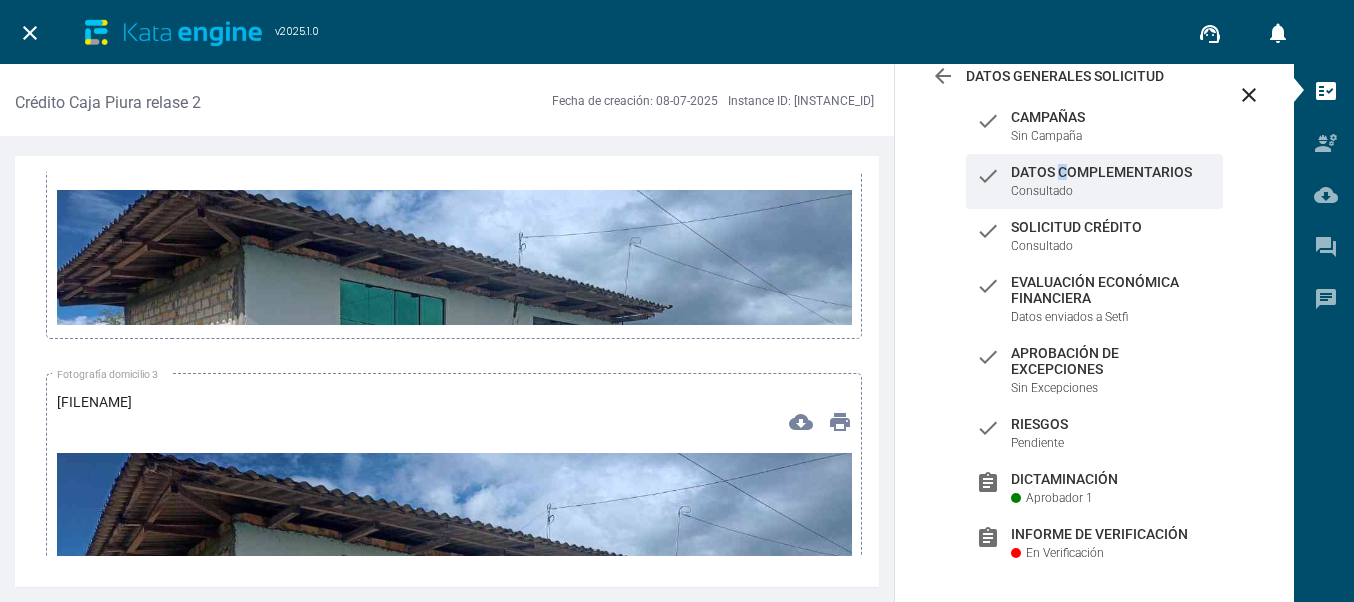 click at bounding box center (454, 413) 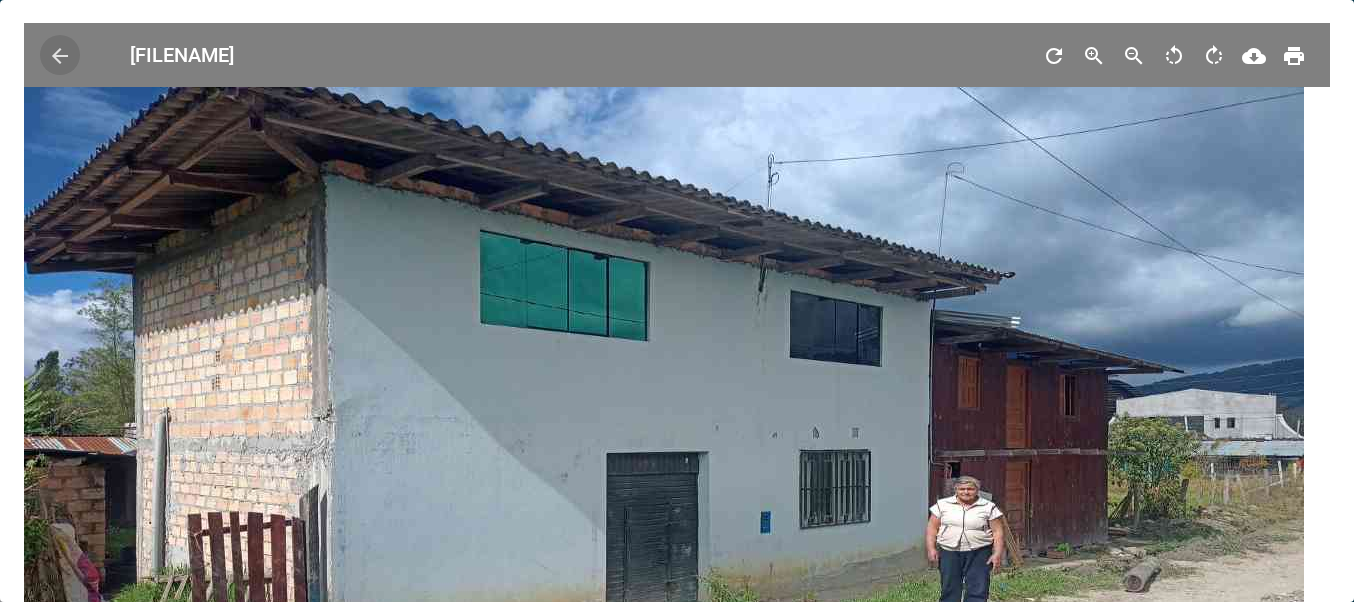scroll, scrollTop: 0, scrollLeft: 0, axis: both 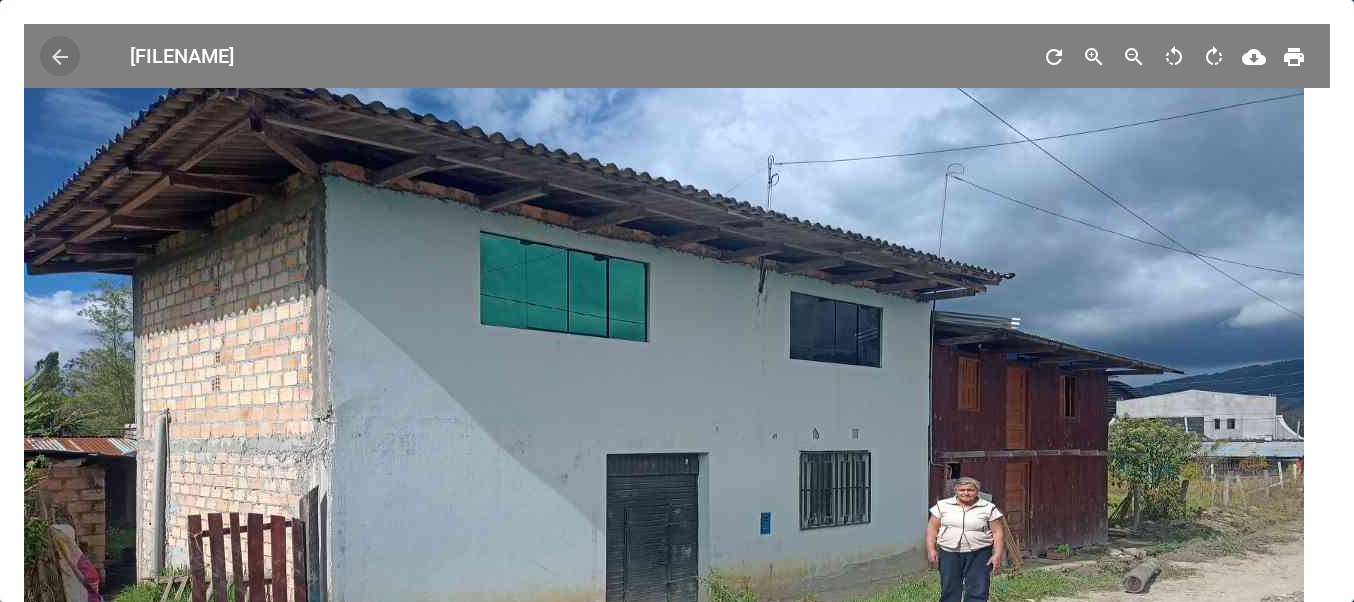 click on "arrow_back" at bounding box center (60, 57) 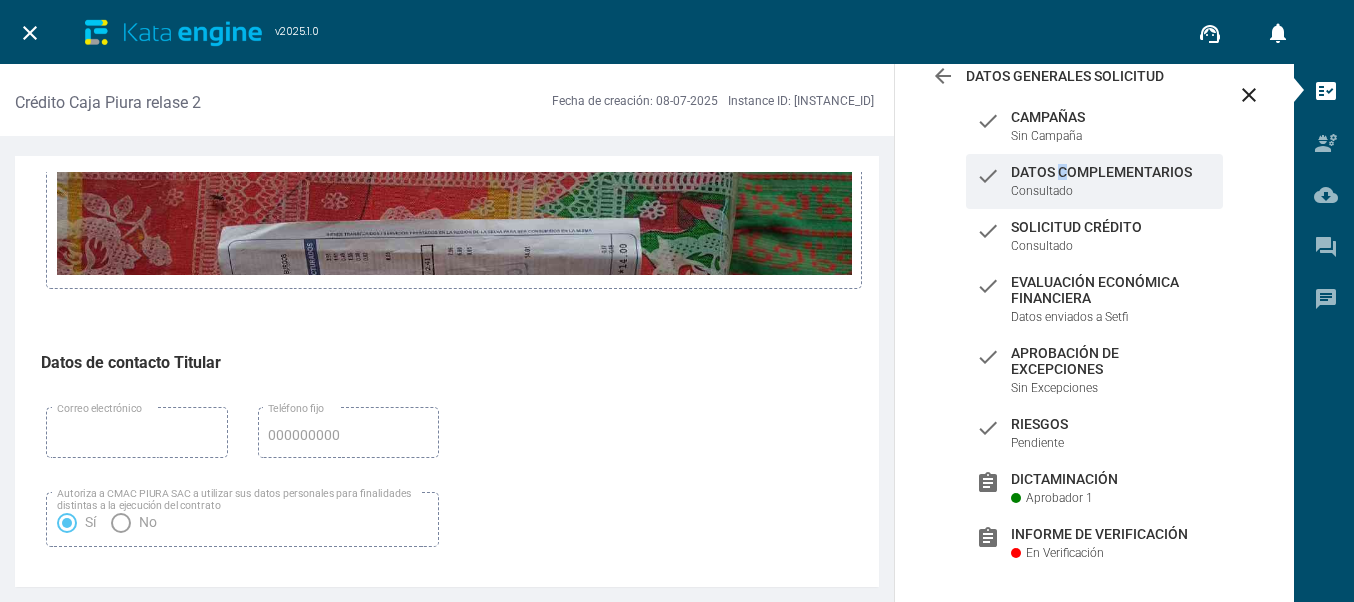 scroll, scrollTop: 9200, scrollLeft: 0, axis: vertical 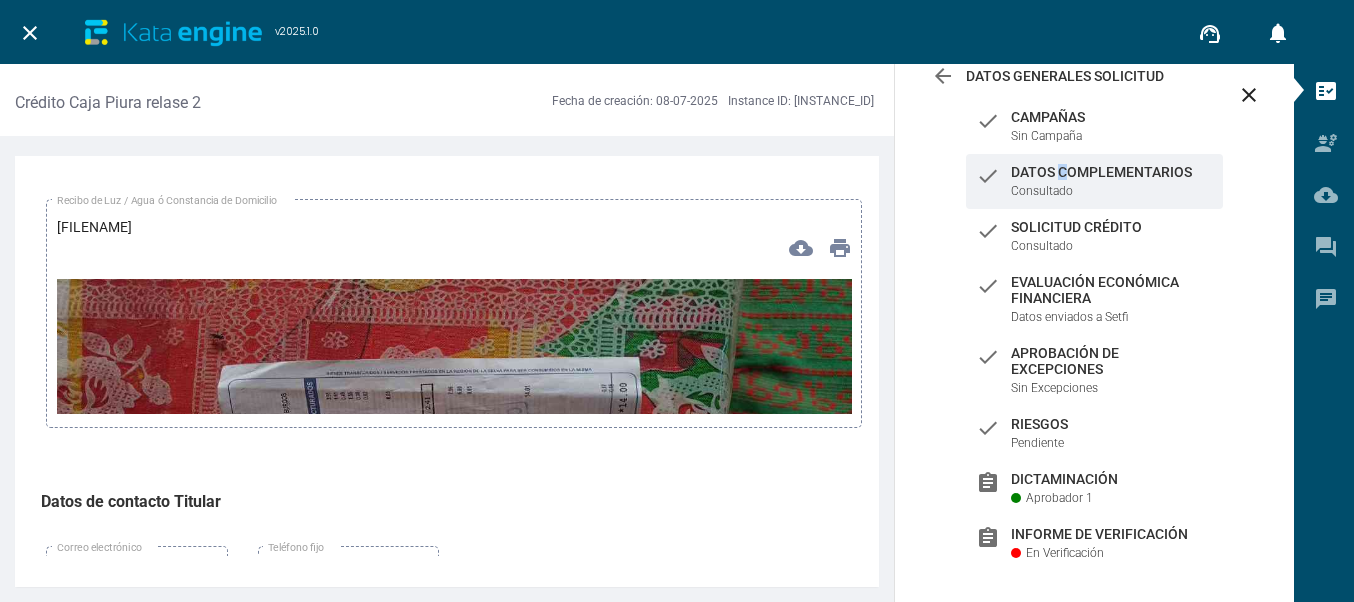 click at bounding box center (454, 502) 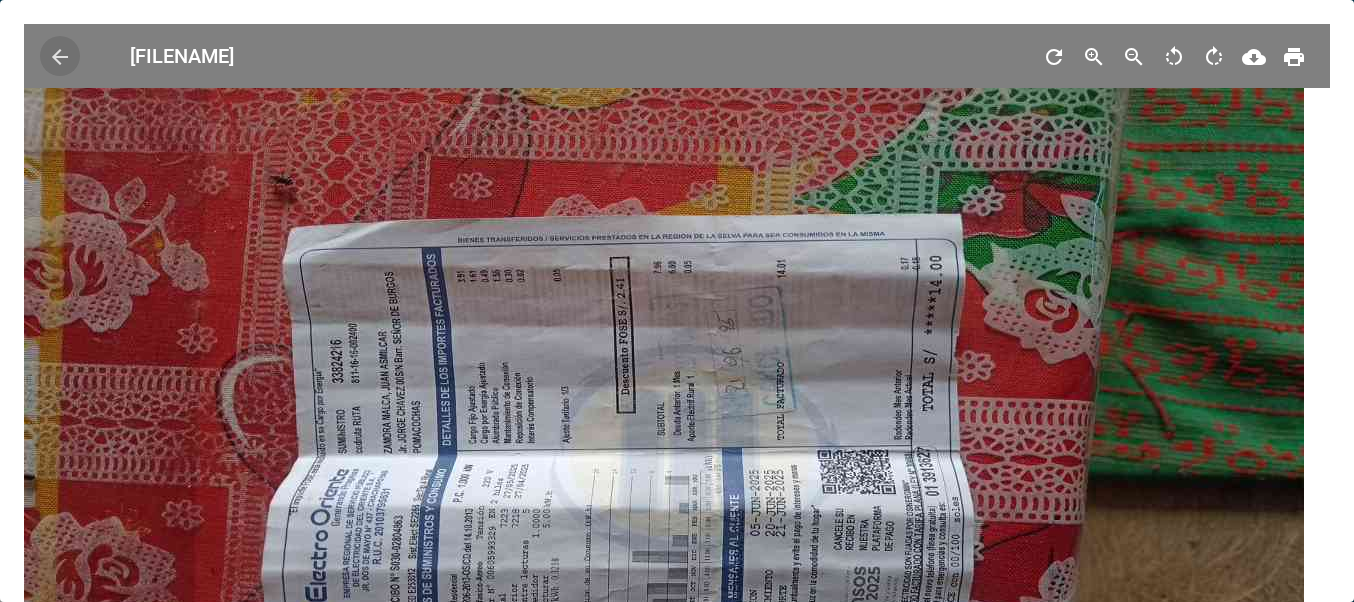 scroll, scrollTop: 200, scrollLeft: 0, axis: vertical 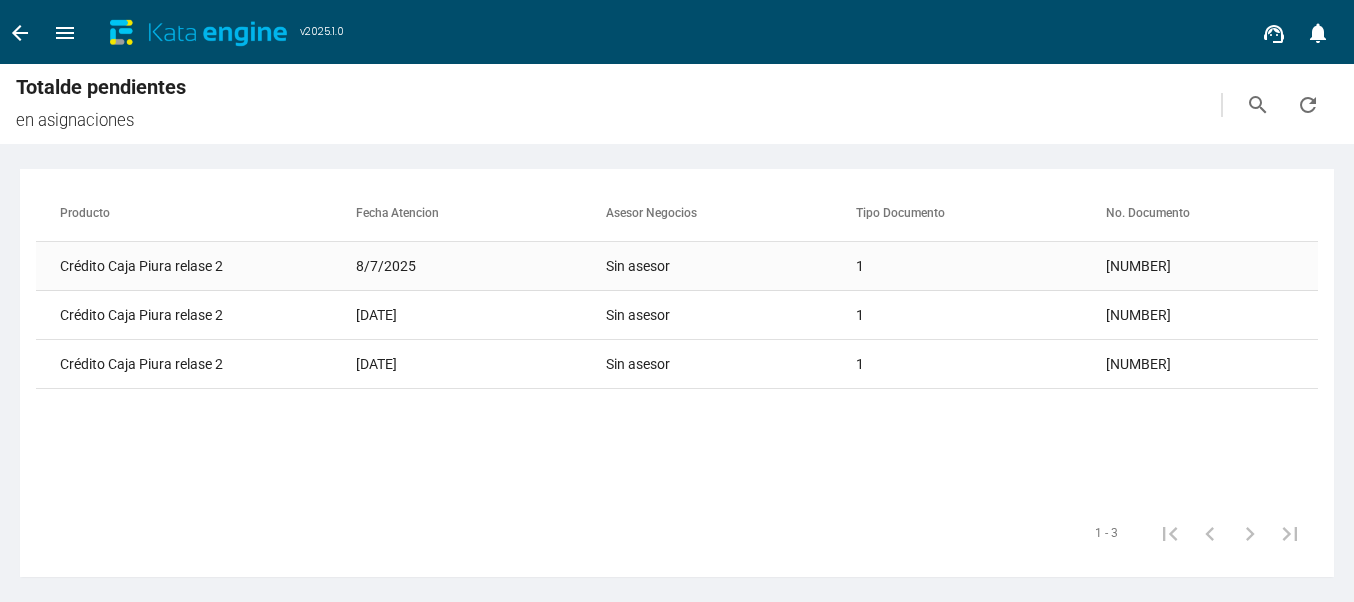 click on "80169708" at bounding box center [1231, 266] 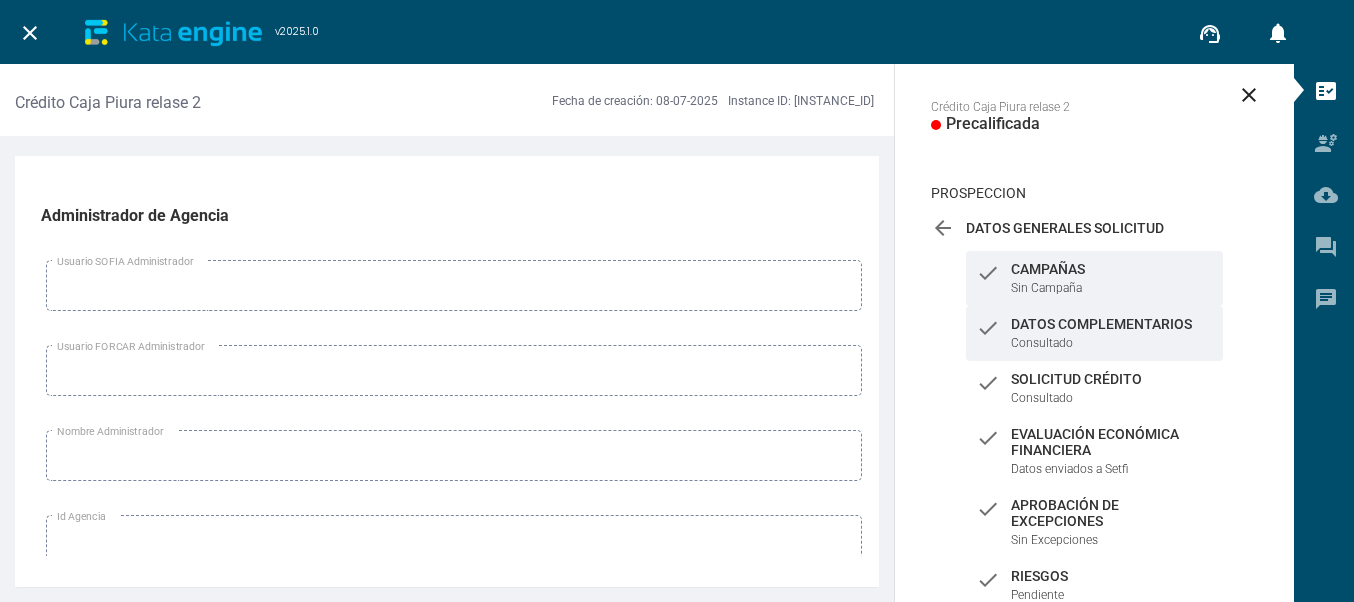 click on "check Datos Complementarios Consultado" at bounding box center [1094, 278] 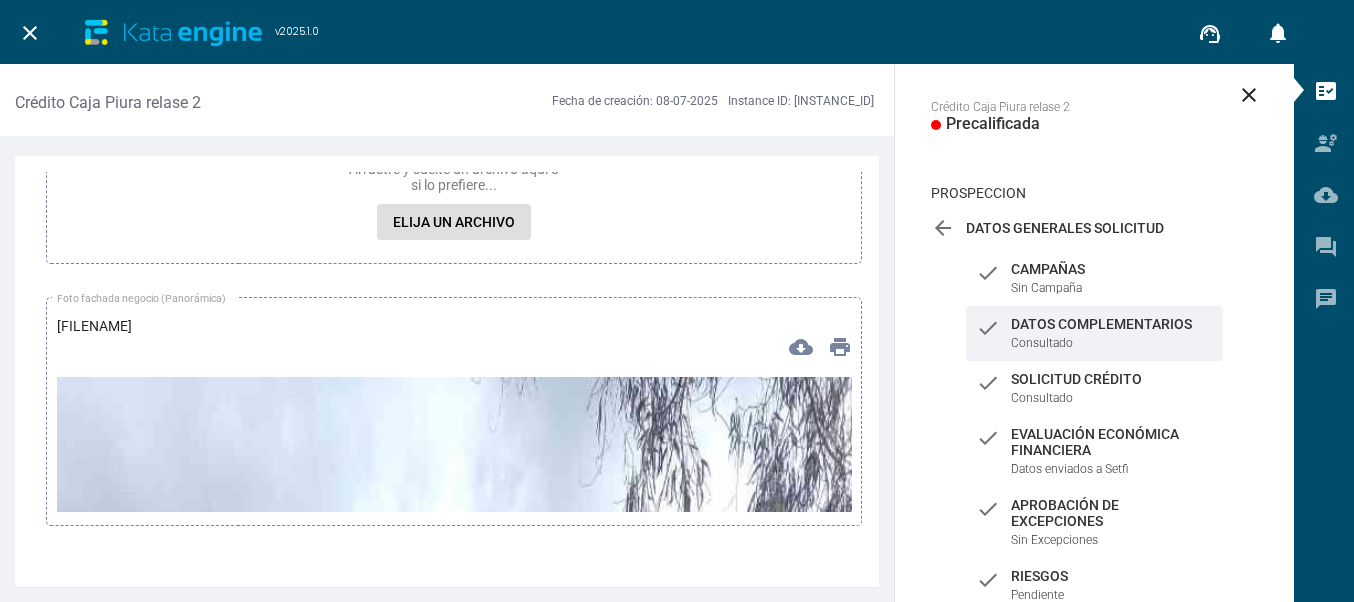 scroll, scrollTop: 13800, scrollLeft: 0, axis: vertical 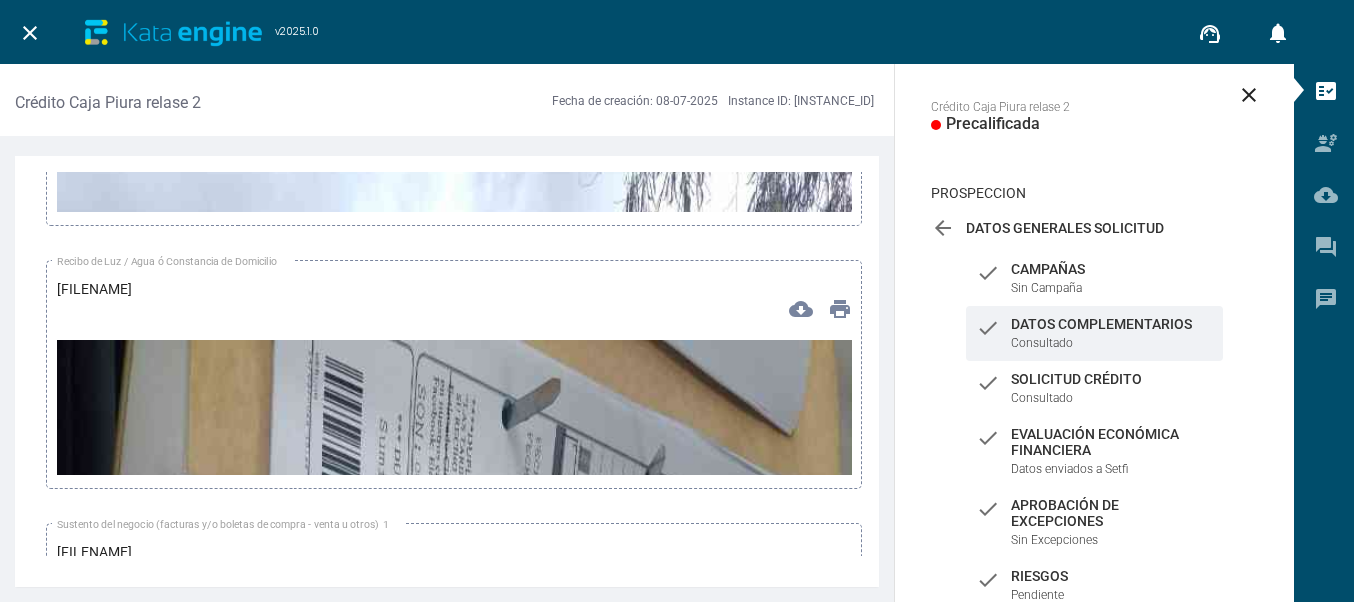 click at bounding box center [454, 1046] 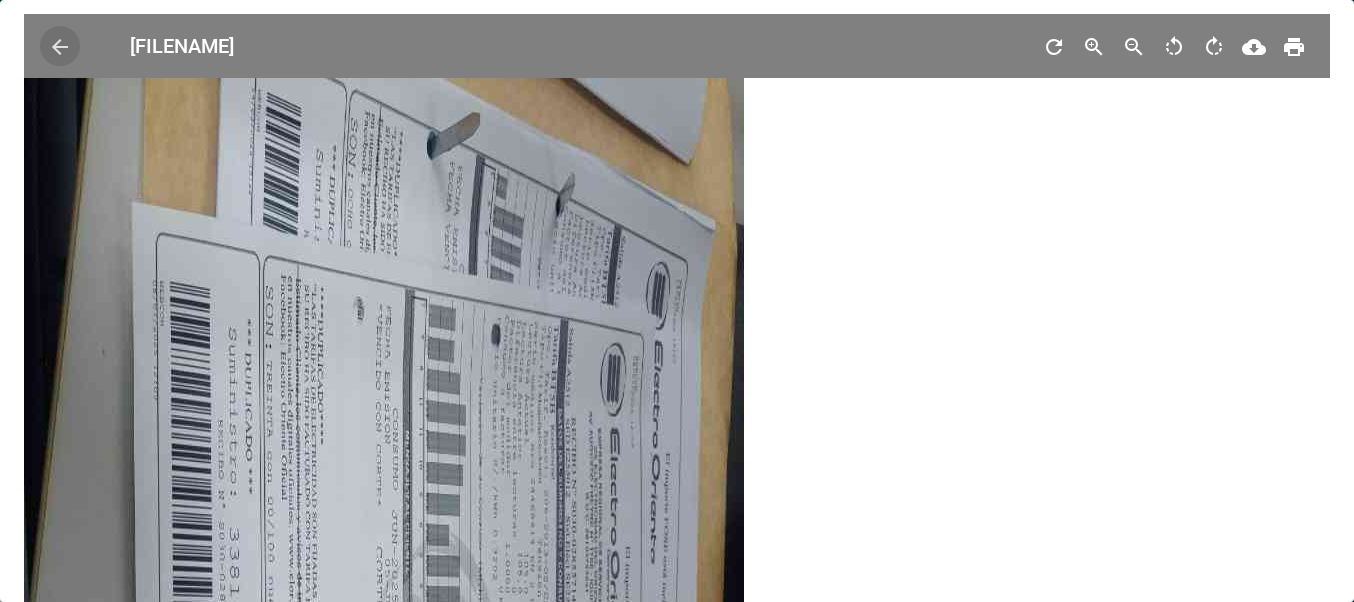 scroll, scrollTop: 0, scrollLeft: 0, axis: both 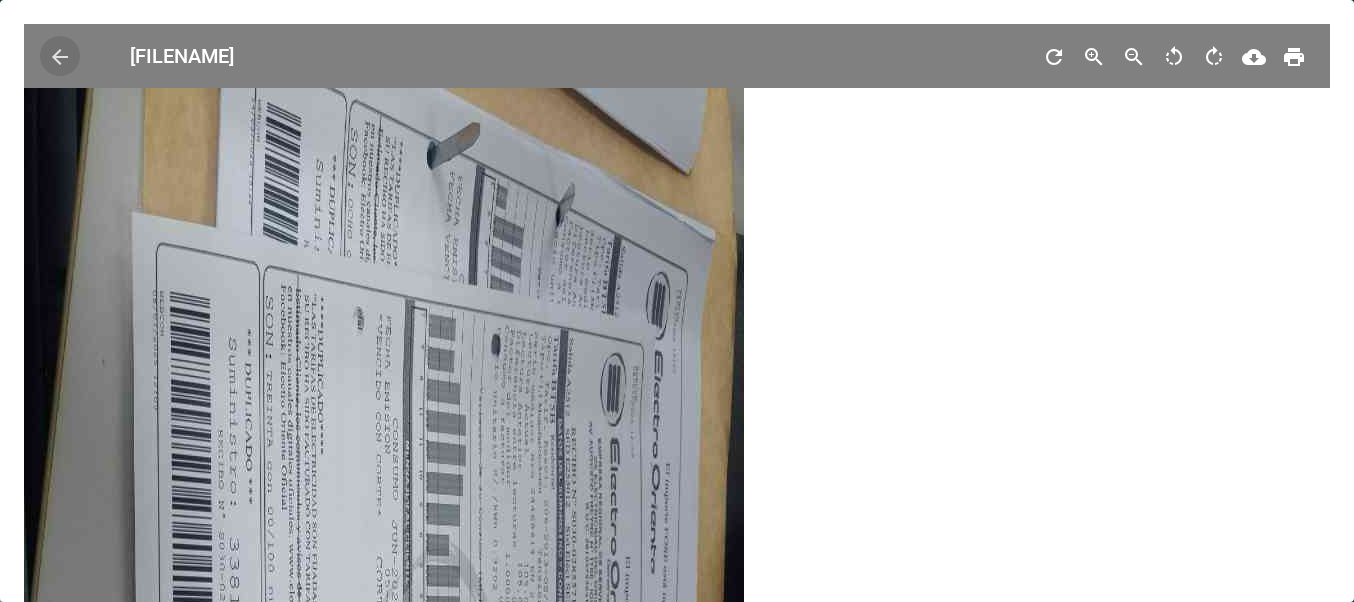 click on "rotate_left" at bounding box center (1054, 57) 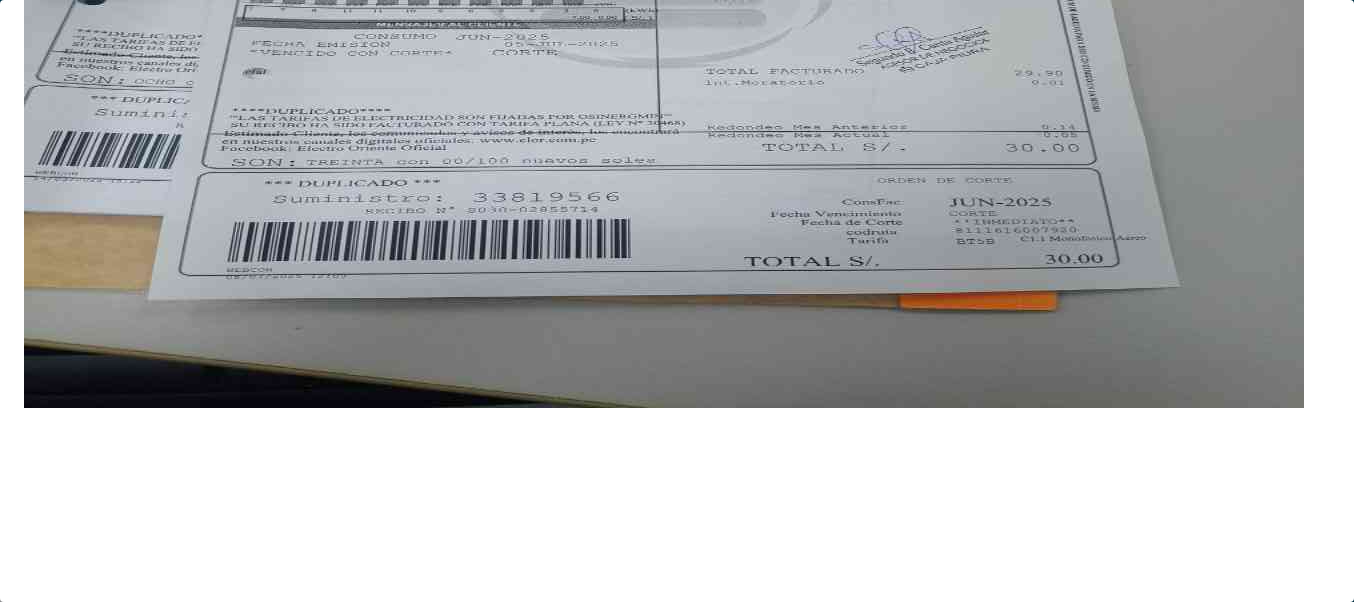 scroll, scrollTop: 0, scrollLeft: 0, axis: both 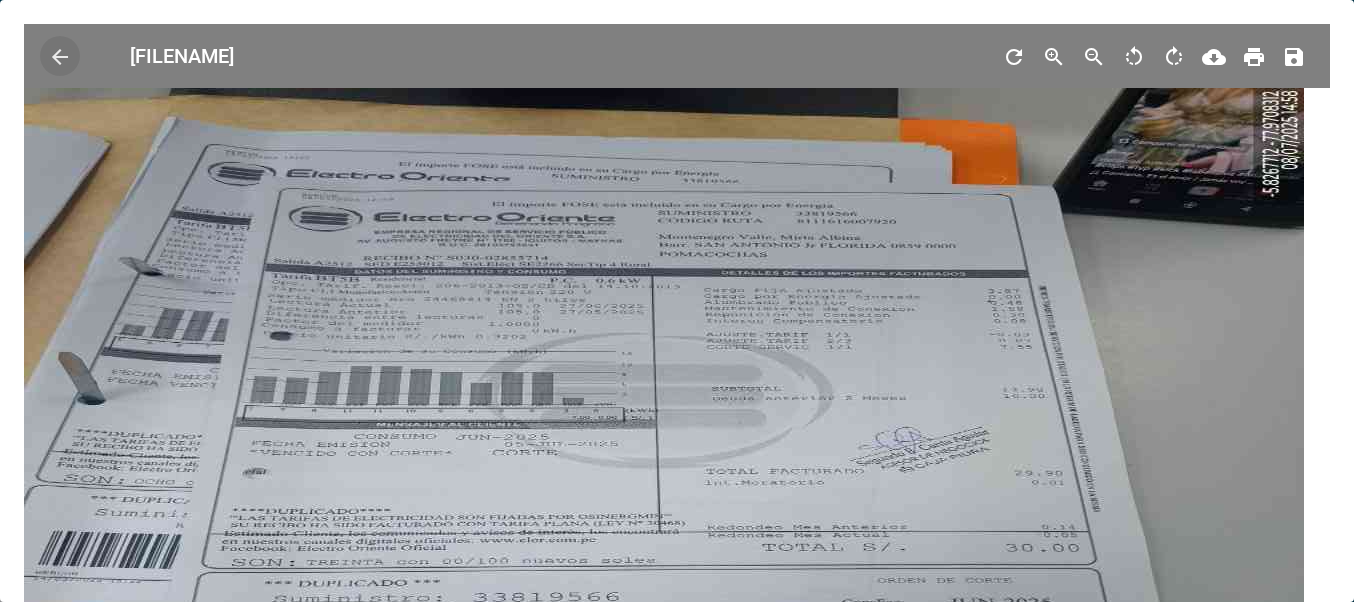 click on "arrow_back" at bounding box center [60, 57] 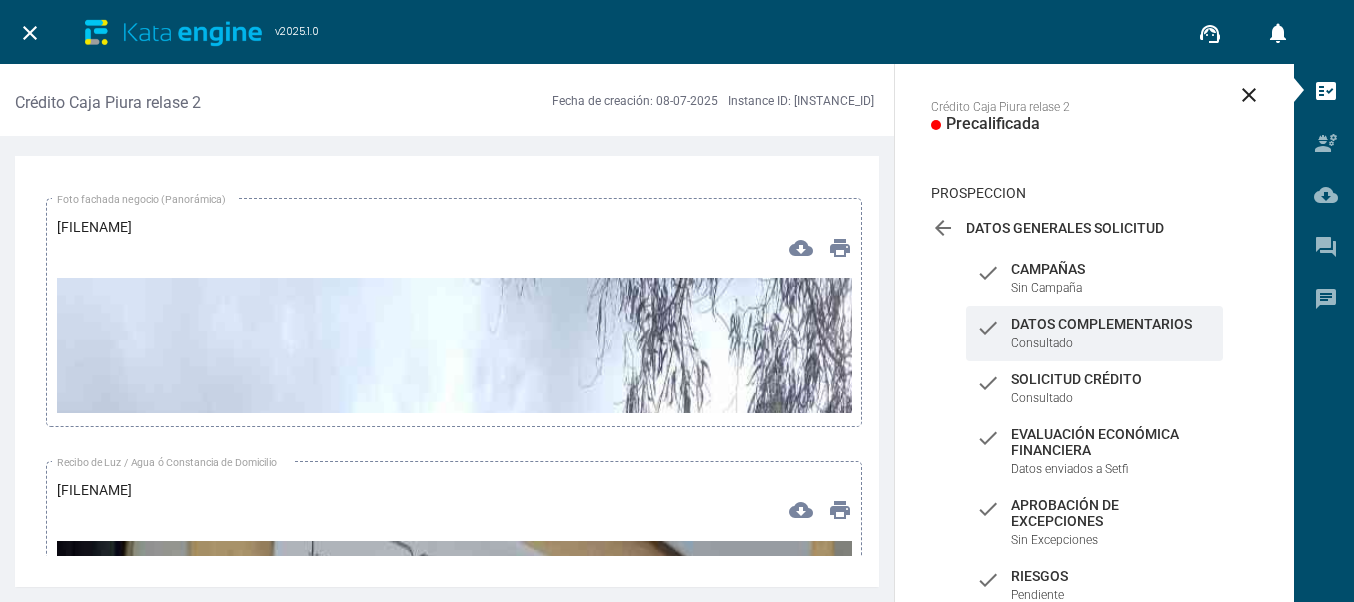 scroll, scrollTop: 13600, scrollLeft: 0, axis: vertical 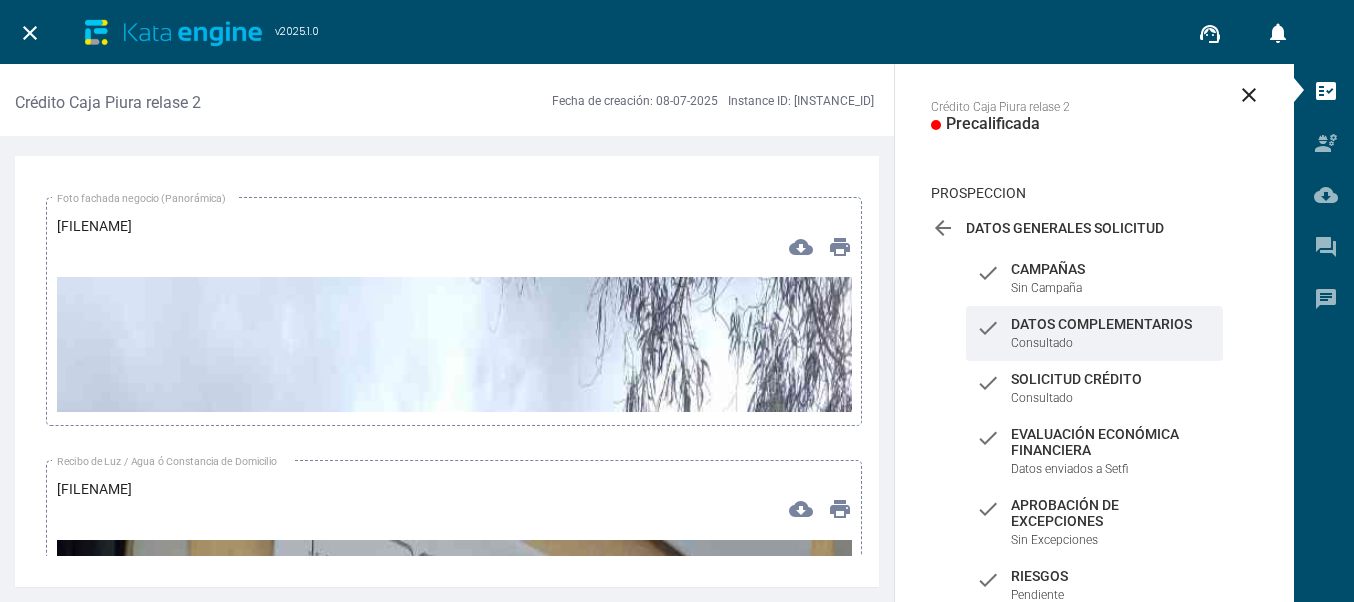 click at bounding box center (454, 983) 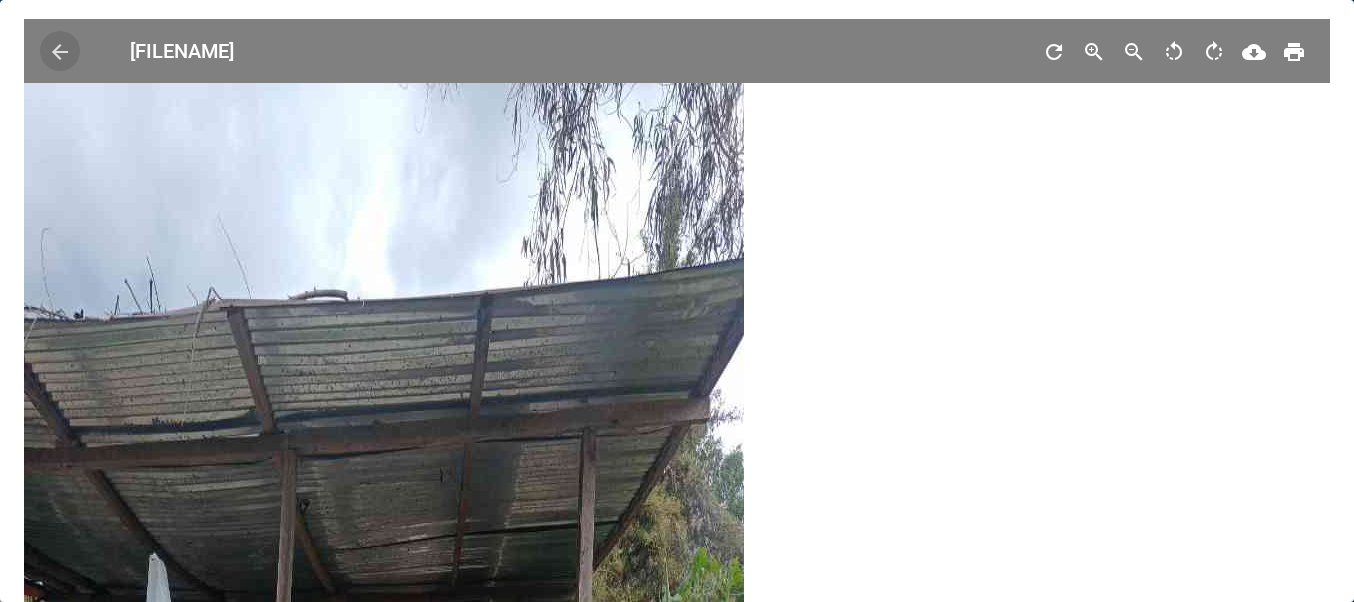 scroll, scrollTop: 0, scrollLeft: 0, axis: both 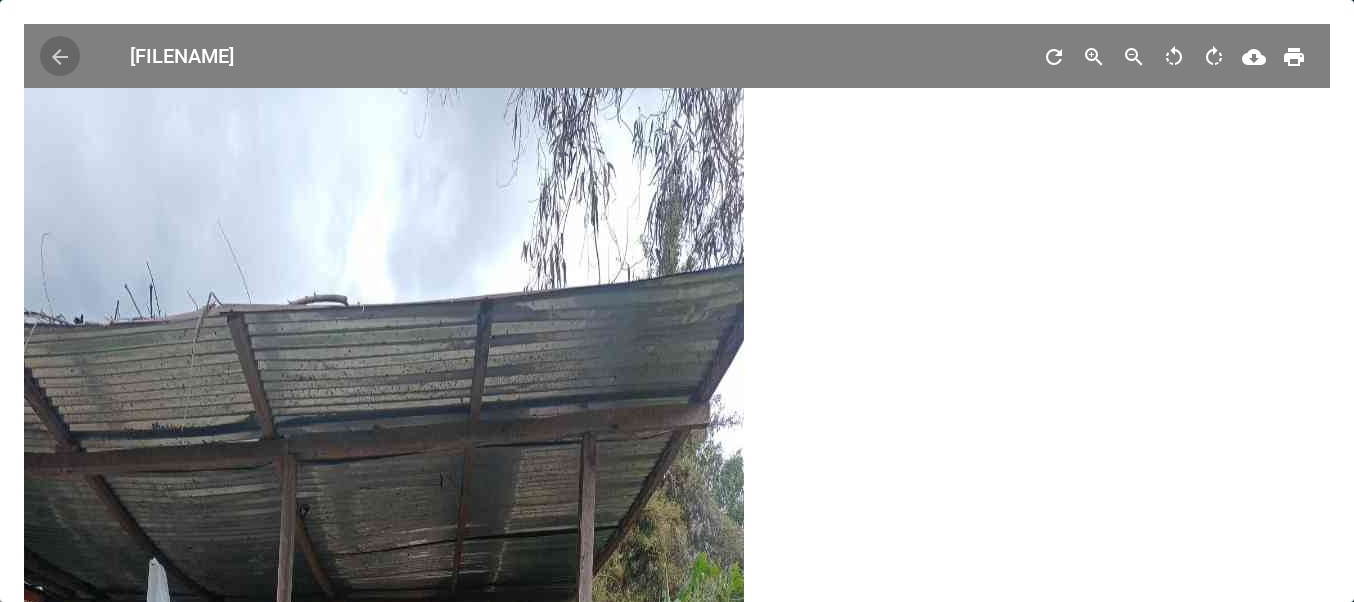 click on "arrow_back" at bounding box center (60, 57) 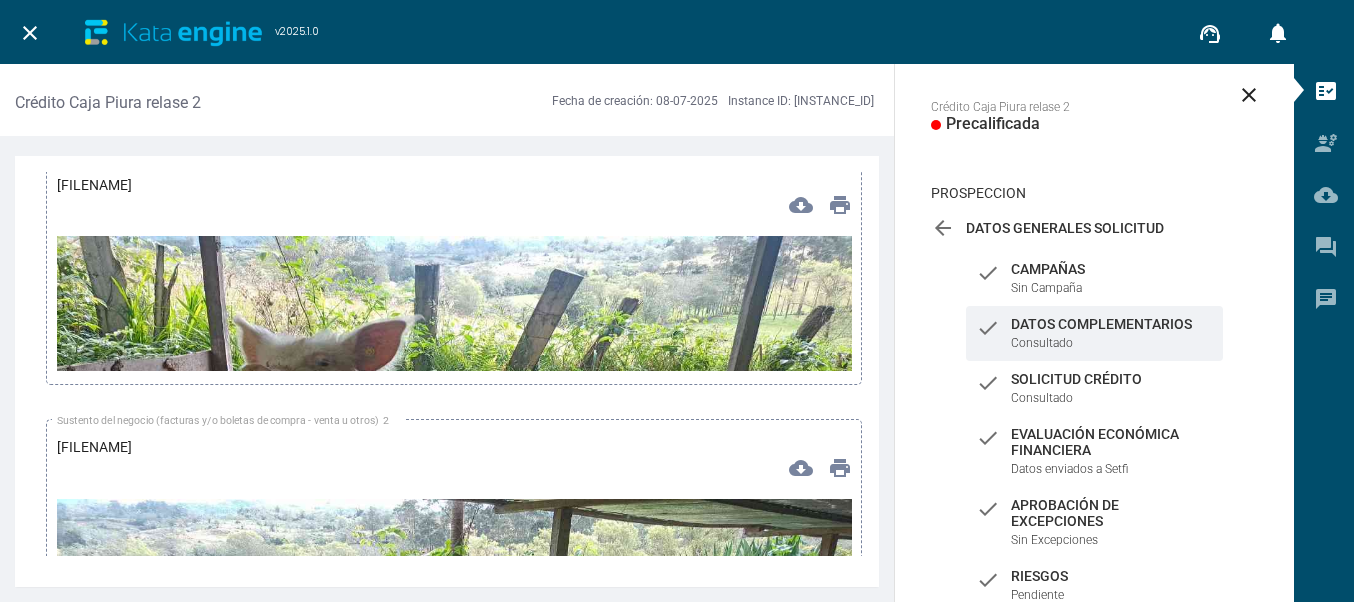 scroll, scrollTop: 14200, scrollLeft: 0, axis: vertical 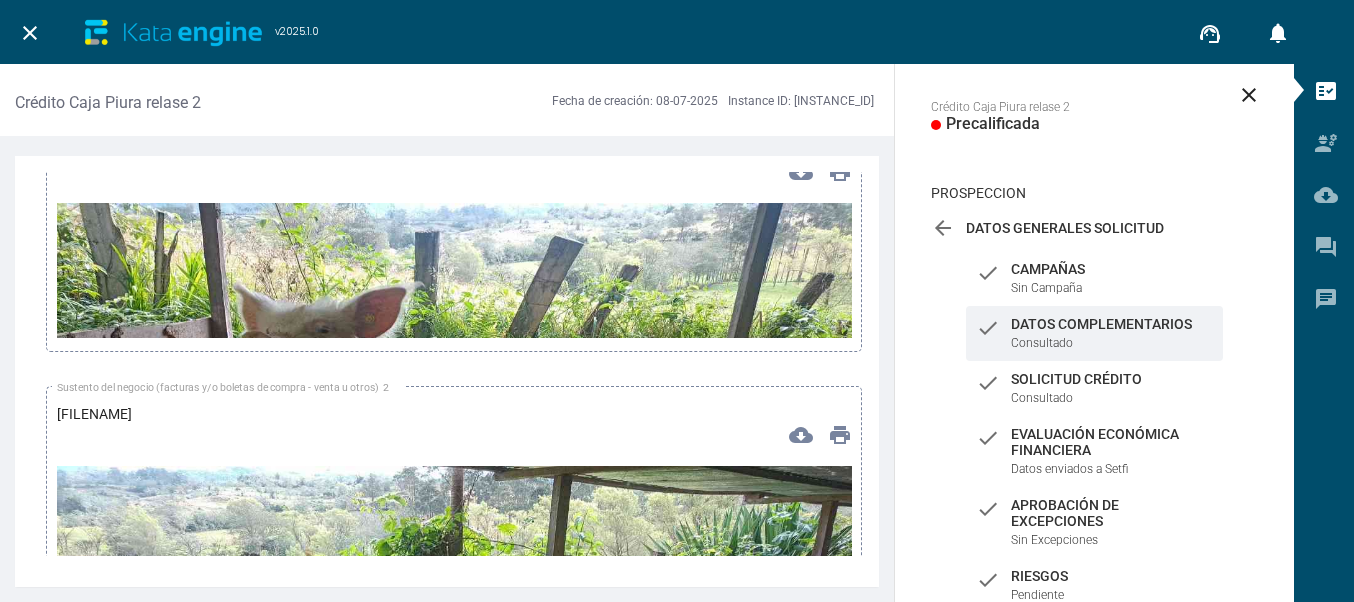 click at bounding box center (454, 426) 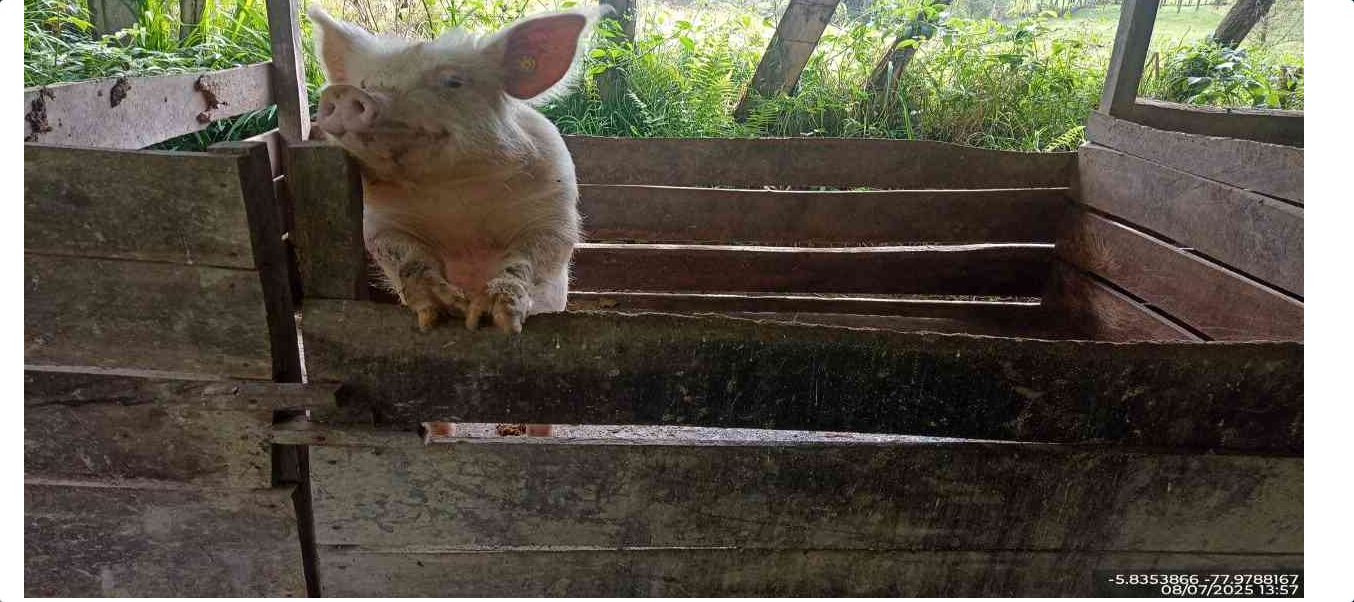 scroll, scrollTop: 0, scrollLeft: 0, axis: both 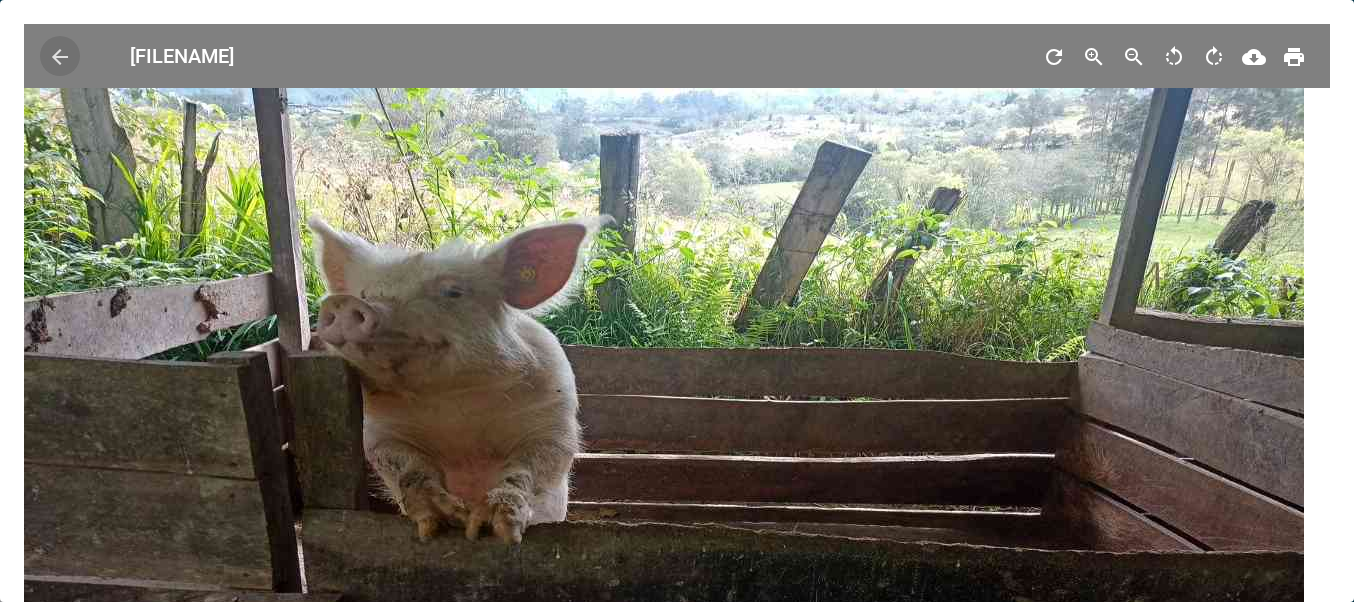 click on "arrow_back" at bounding box center [60, 57] 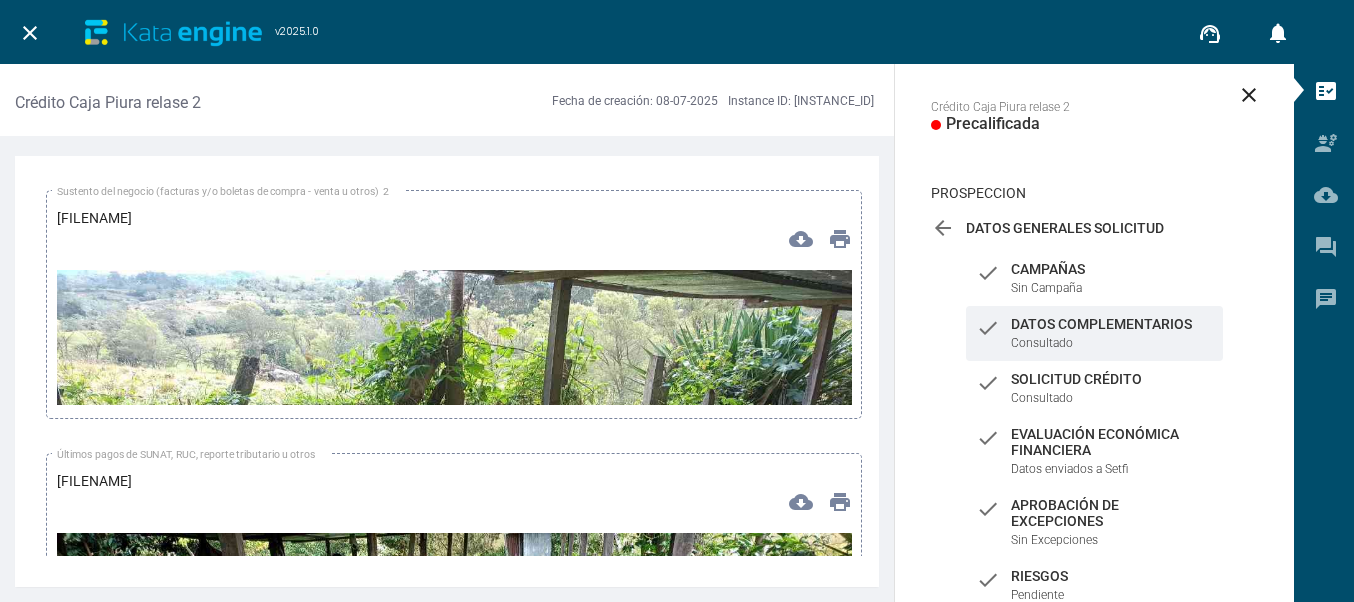 scroll, scrollTop: 14400, scrollLeft: 0, axis: vertical 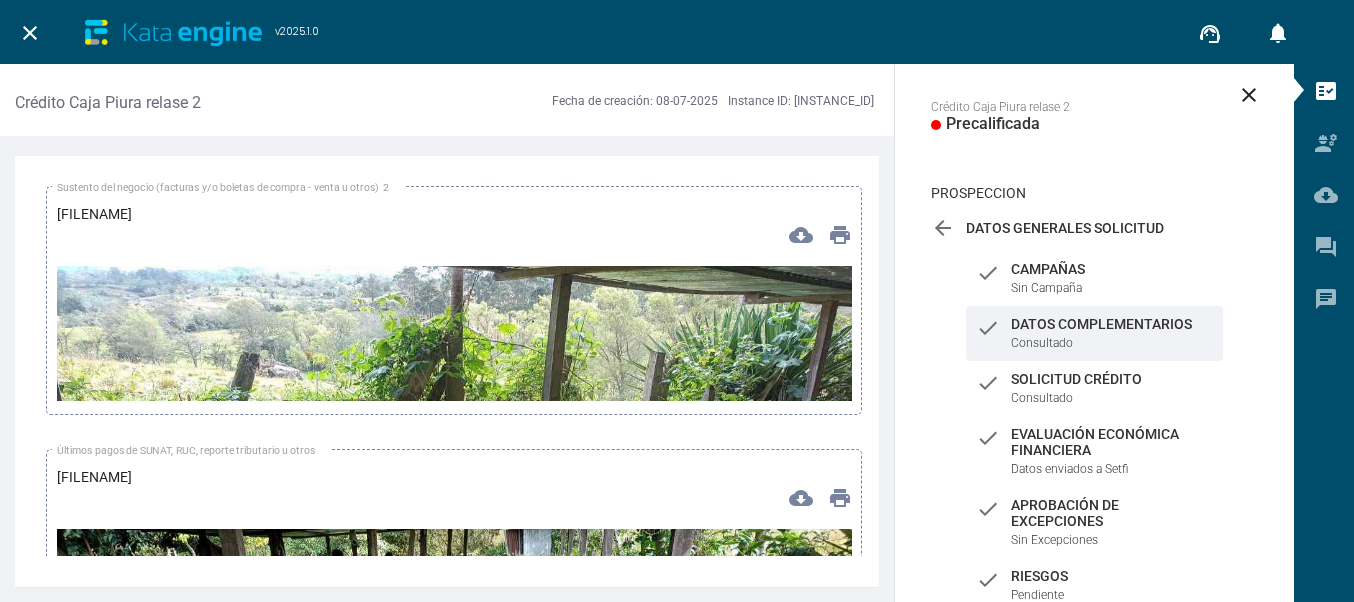 click at bounding box center (454, 489) 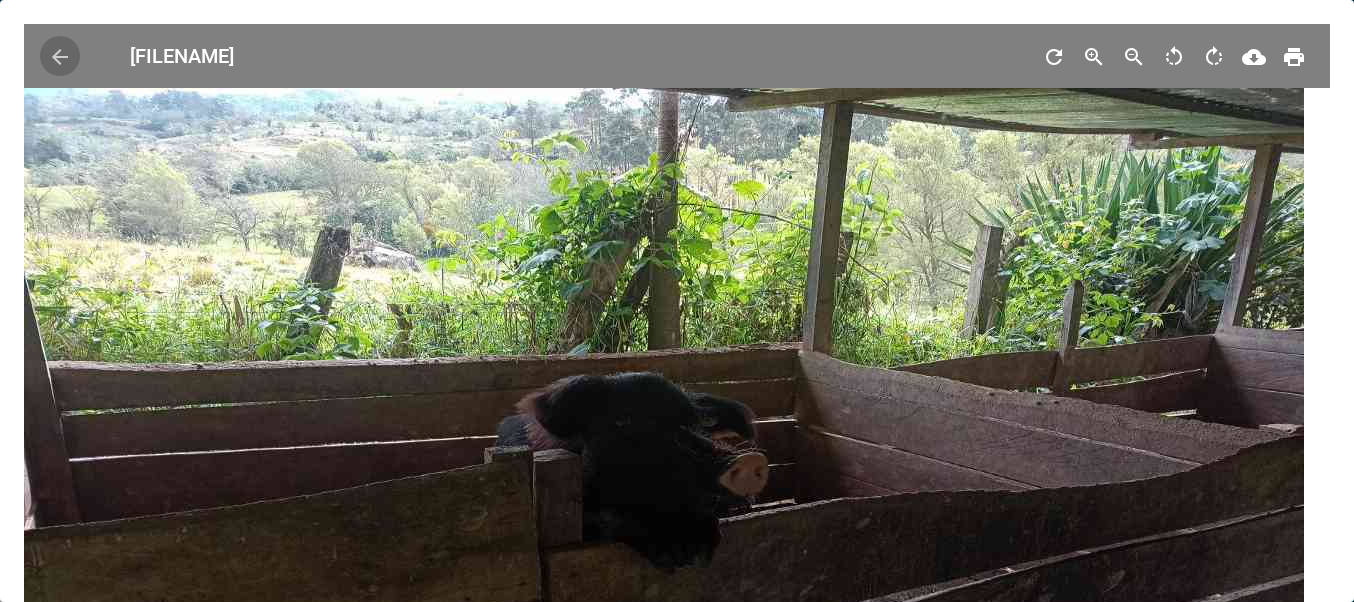 click on "arrow_back" at bounding box center [60, 57] 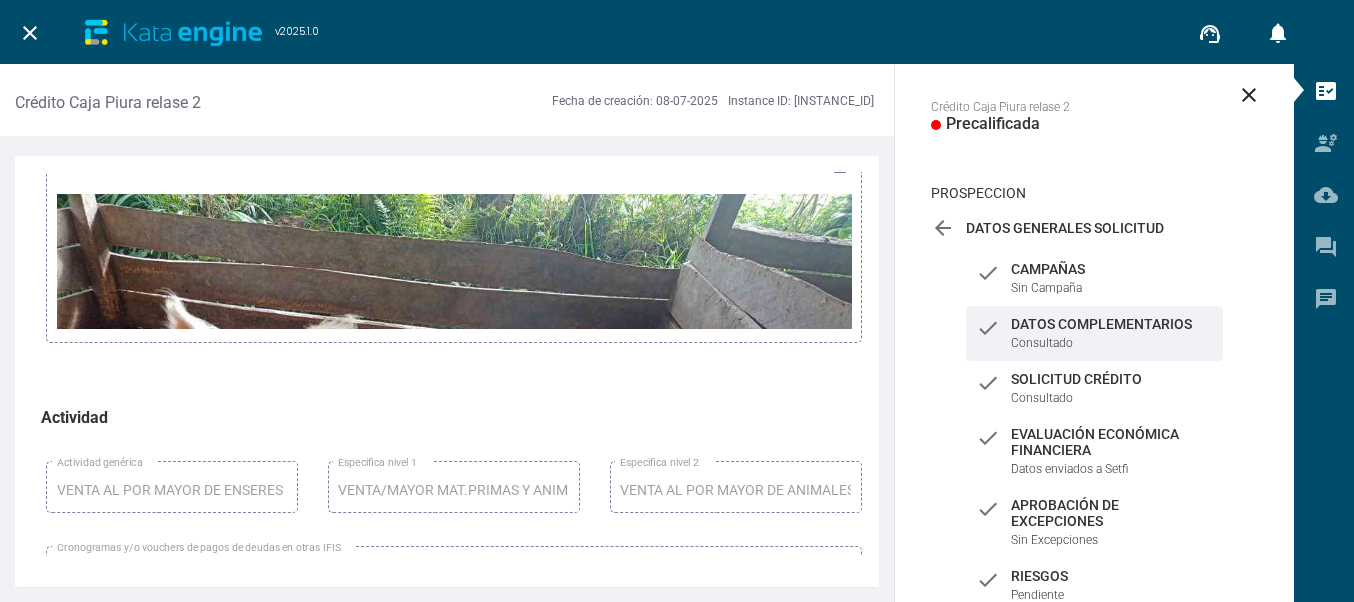 scroll, scrollTop: 15000, scrollLeft: 0, axis: vertical 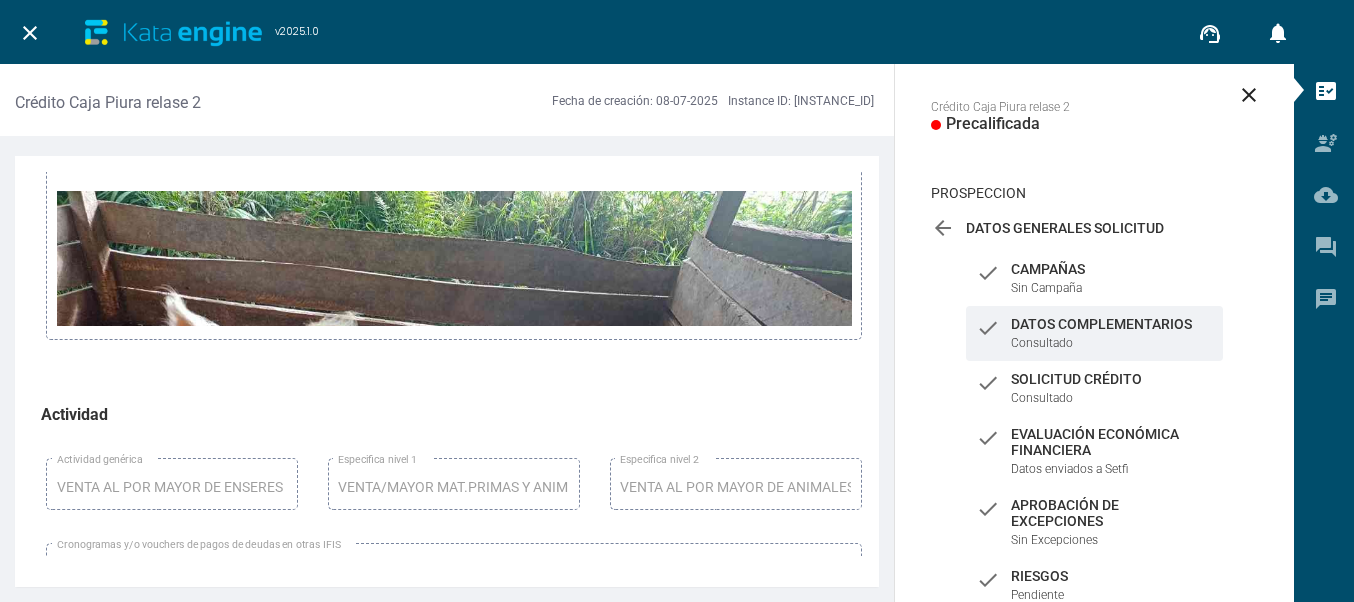 click at bounding box center [454, 414] 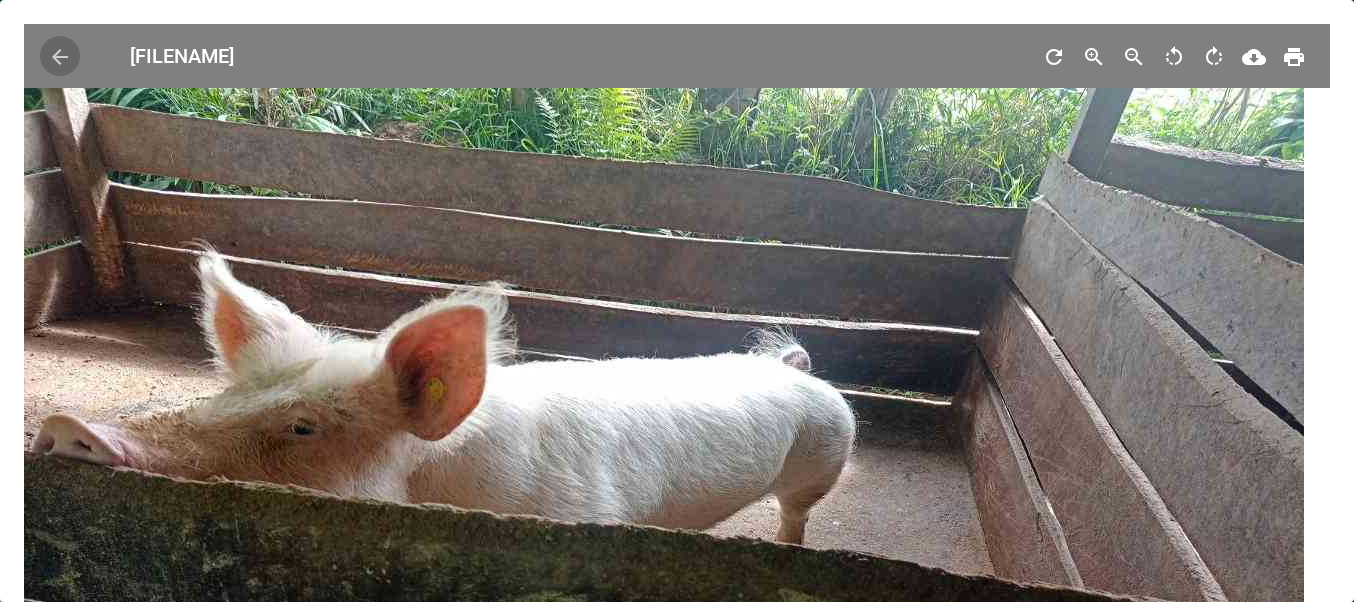 click on "arrow_back" at bounding box center (60, 56) 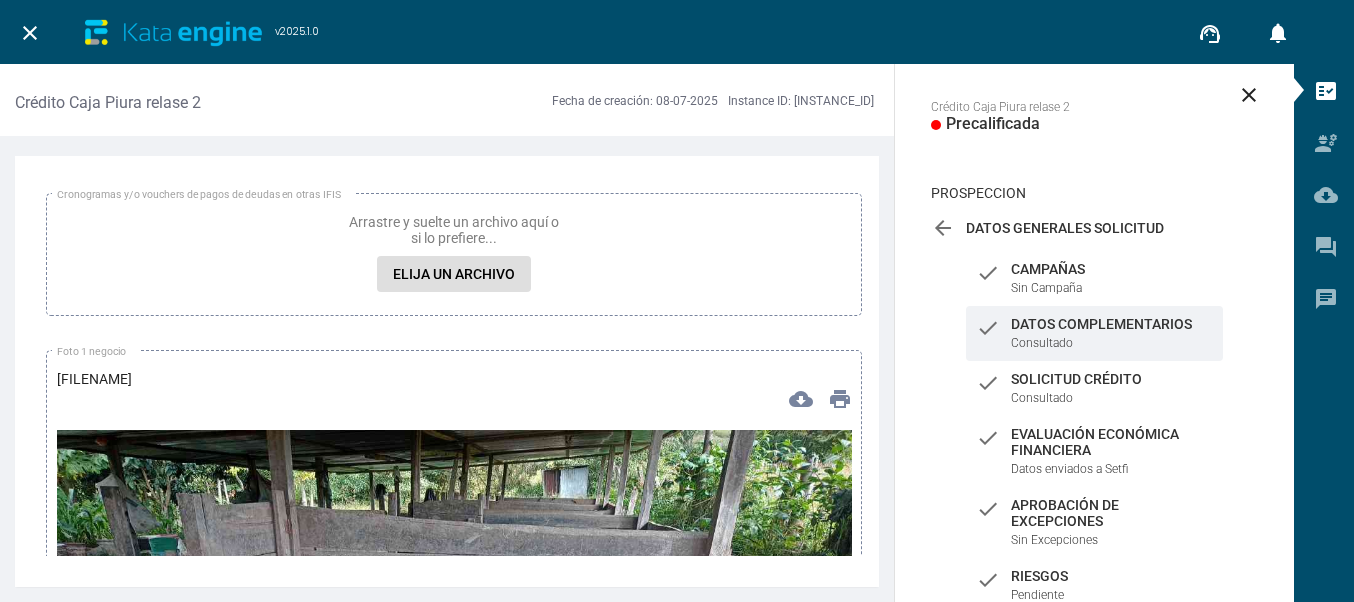 scroll, scrollTop: 15500, scrollLeft: 0, axis: vertical 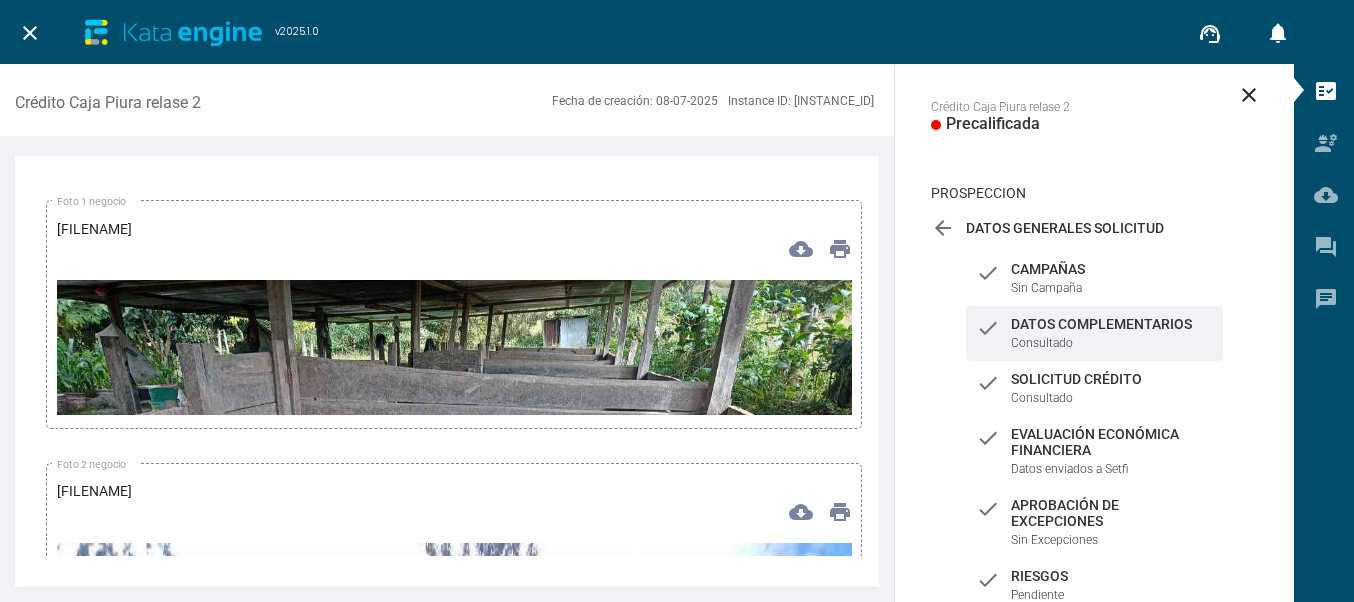 click at bounding box center [454, 503] 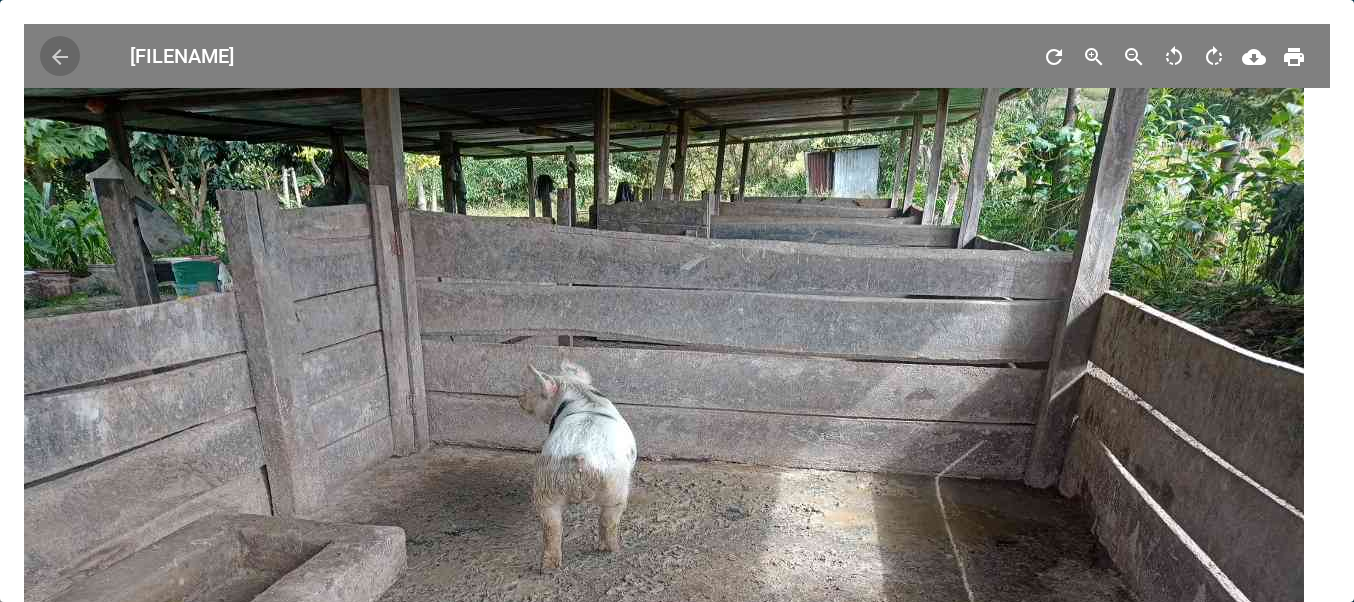click on "arrow_back" at bounding box center (60, 57) 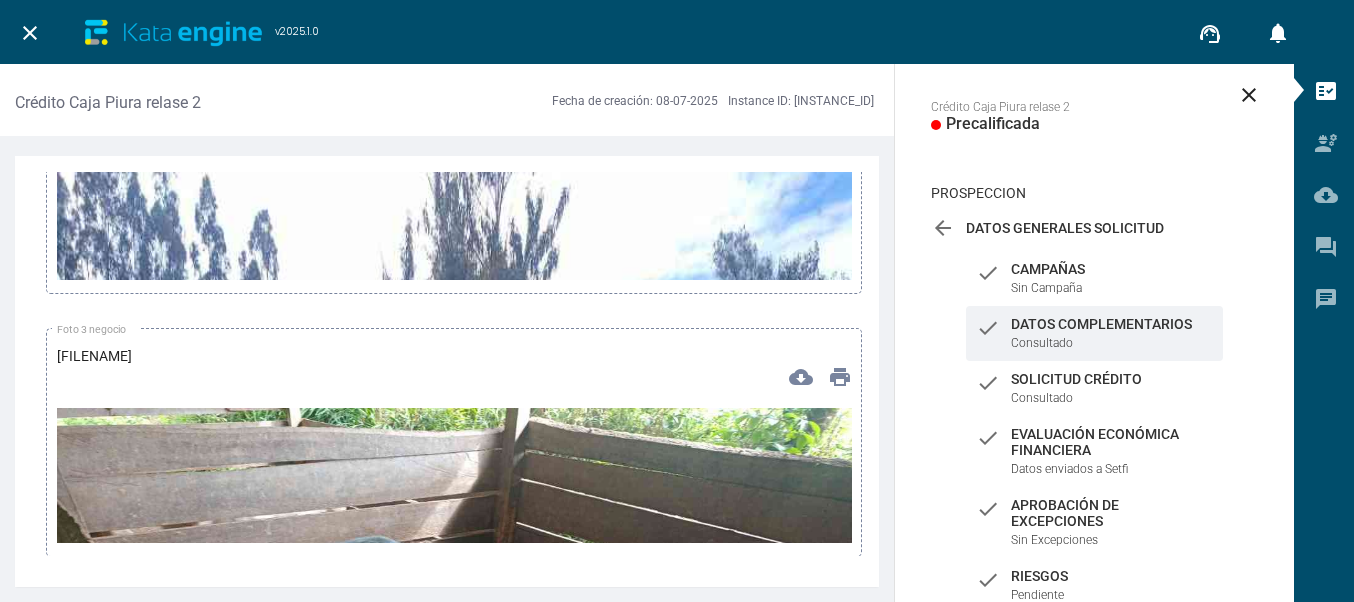 scroll, scrollTop: 15900, scrollLeft: 0, axis: vertical 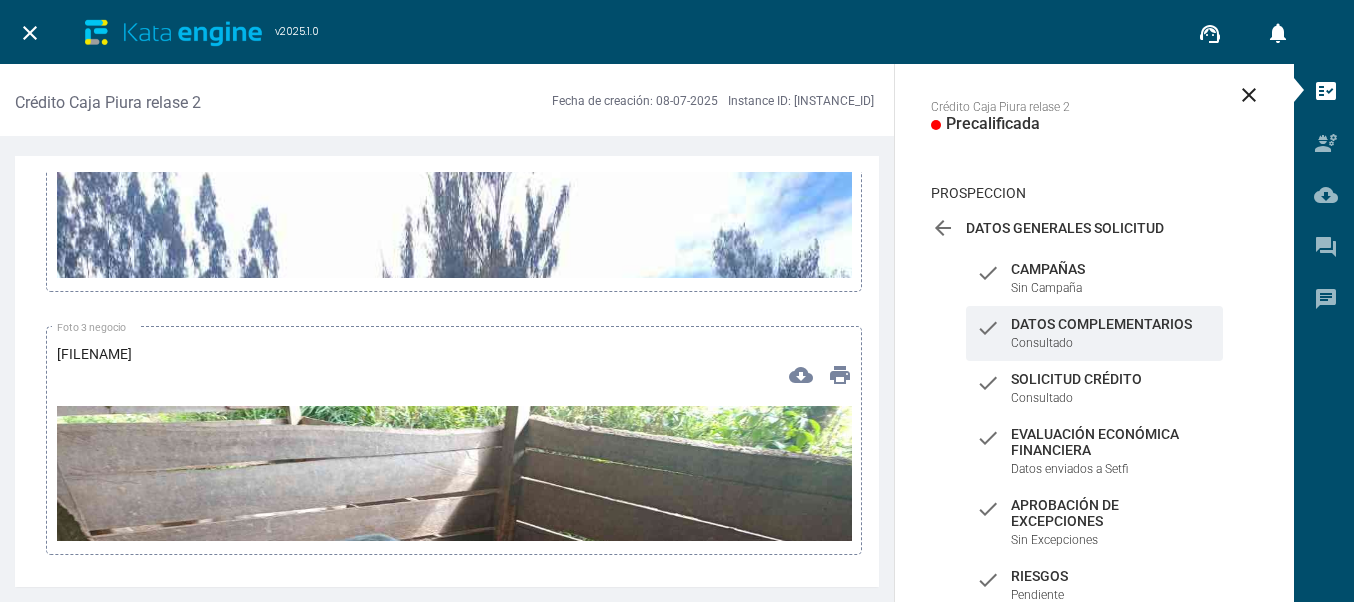 click at bounding box center (454, 849) 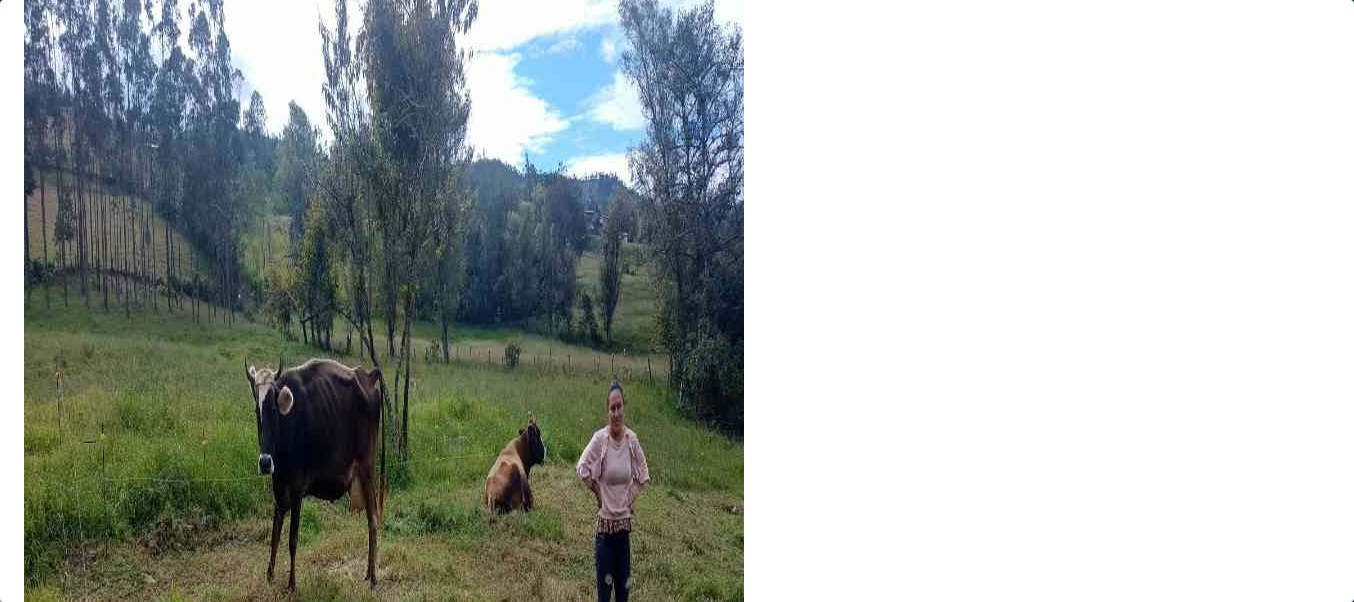 scroll, scrollTop: 0, scrollLeft: 0, axis: both 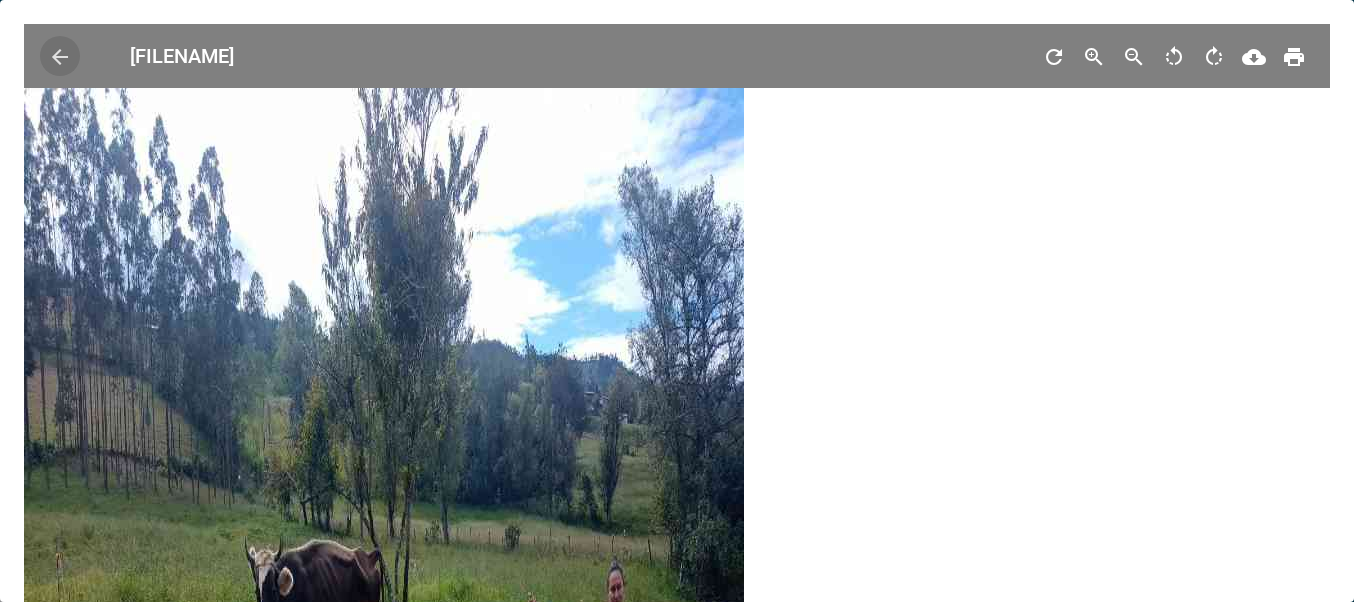 click on "arrow_back" at bounding box center (60, 57) 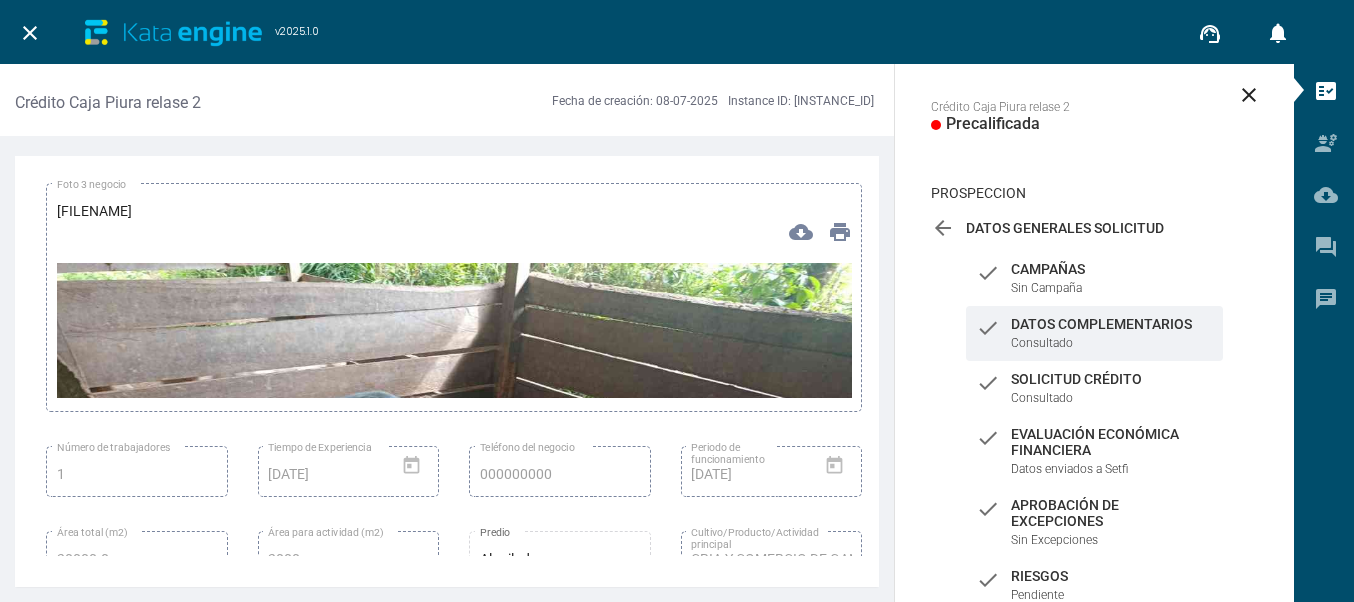 scroll, scrollTop: 16000, scrollLeft: 0, axis: vertical 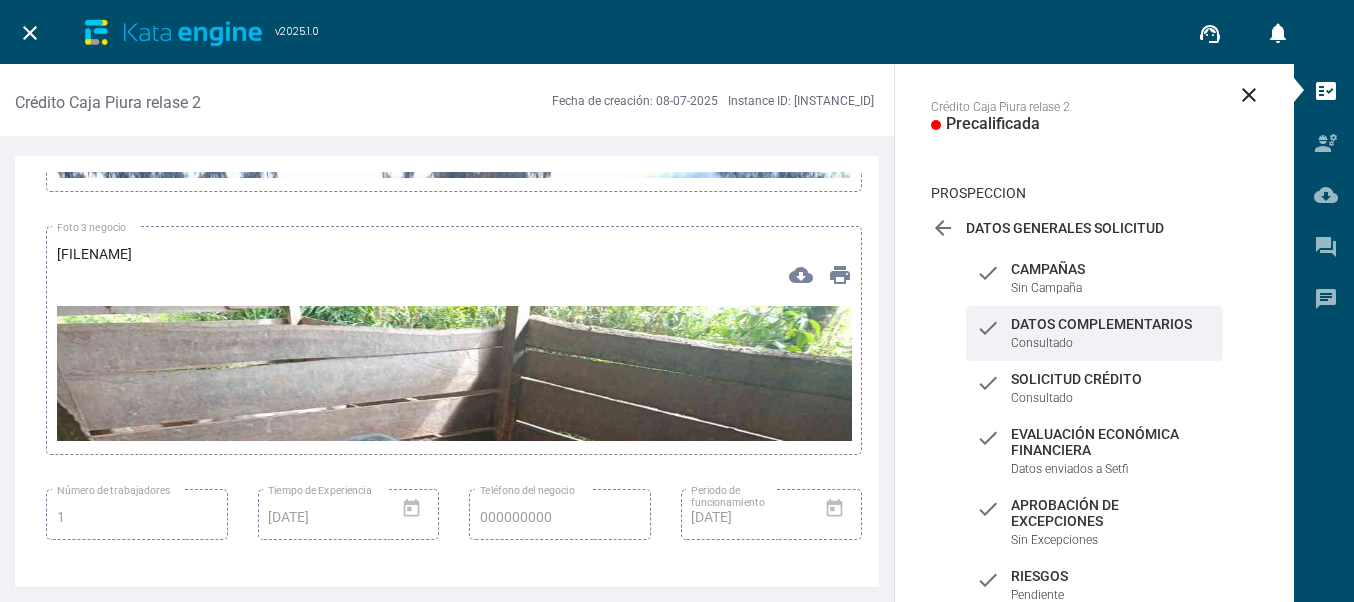 click at bounding box center (454, 529) 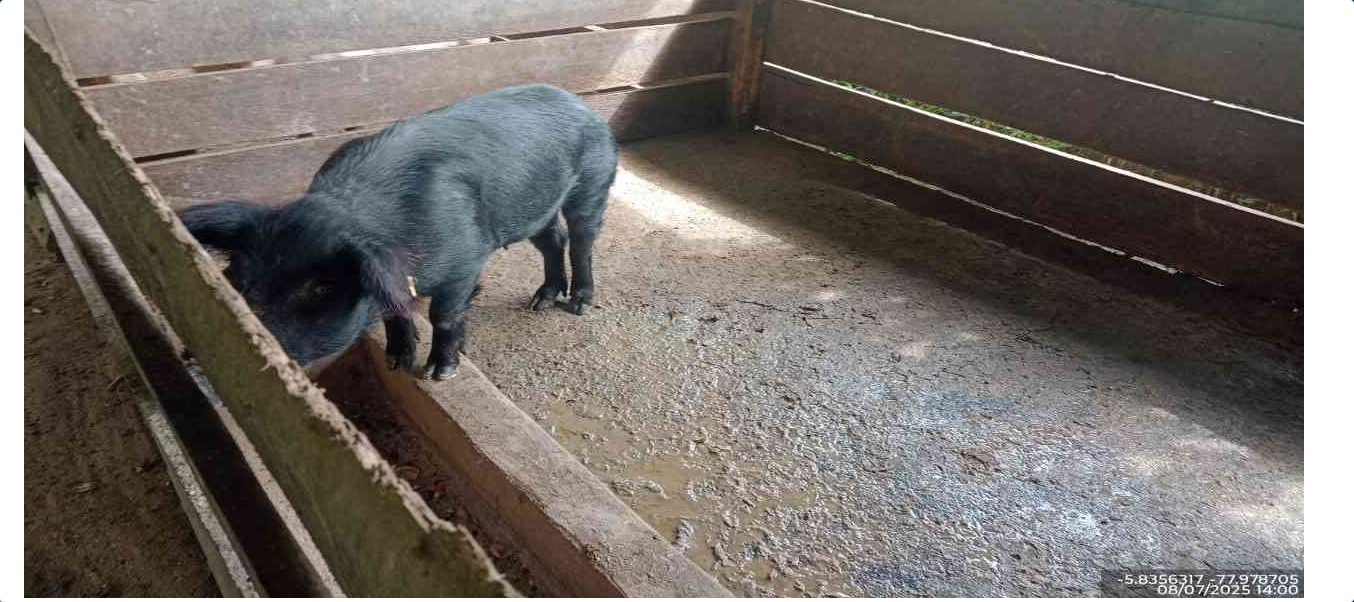 scroll, scrollTop: 10, scrollLeft: 0, axis: vertical 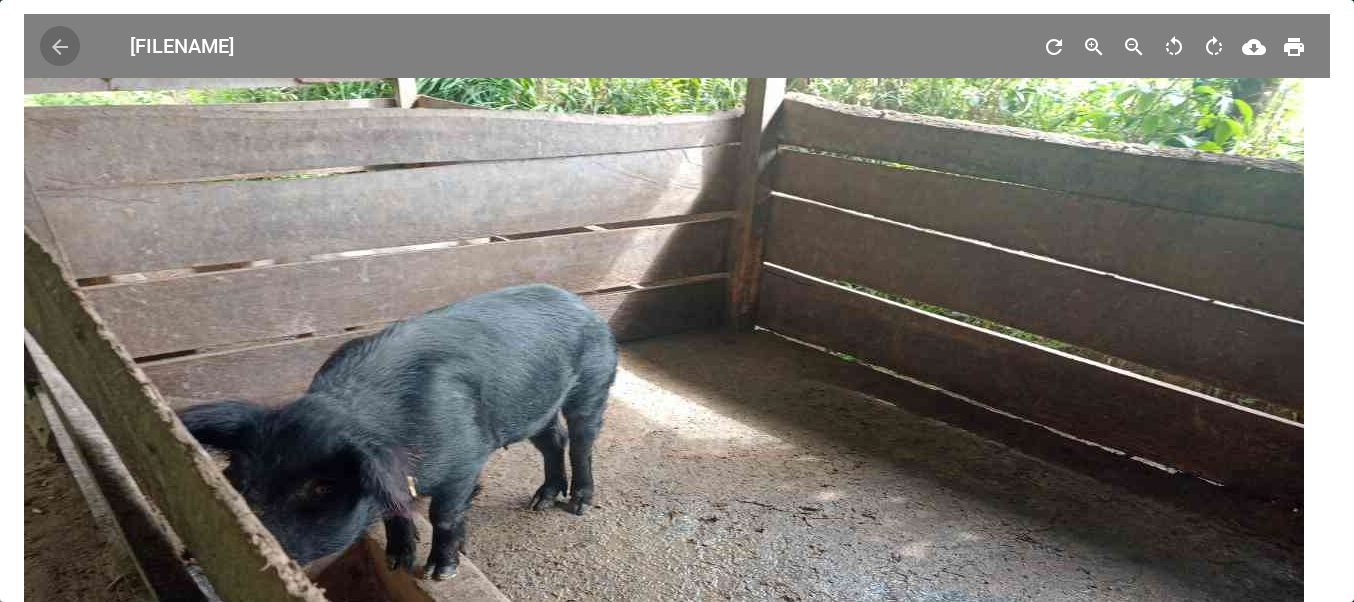 click on "arrow_back" at bounding box center (60, 47) 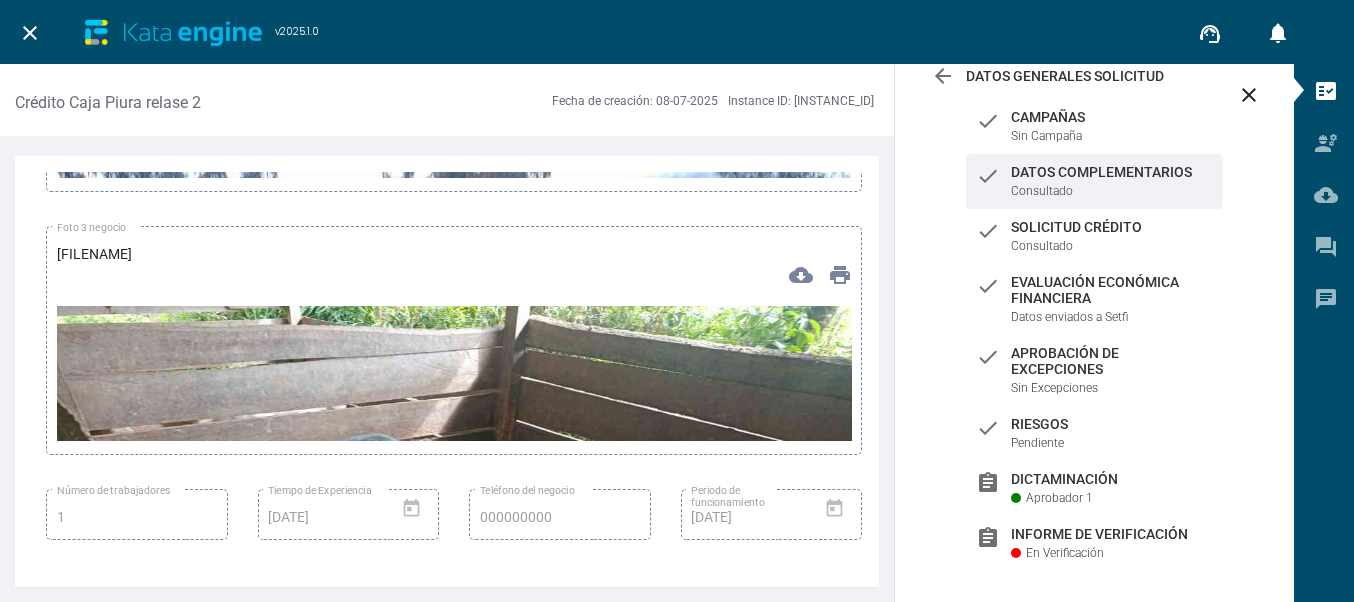 scroll, scrollTop: 164, scrollLeft: 0, axis: vertical 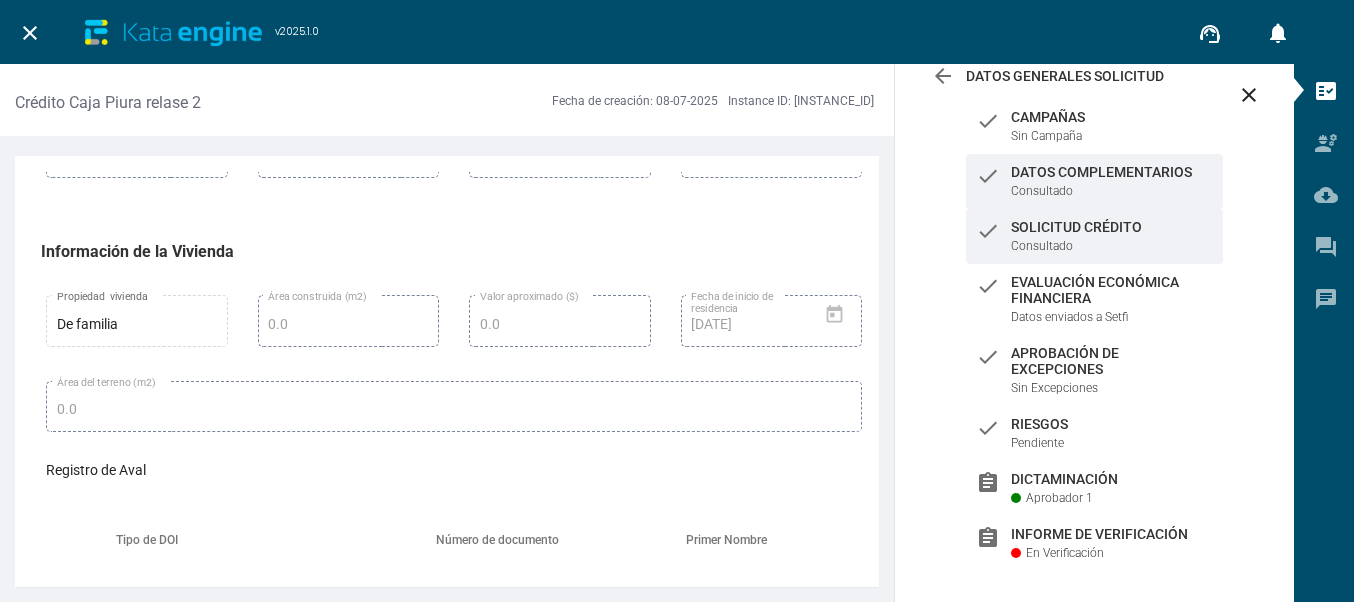click on "Solicitud Crédito" at bounding box center (1112, 117) 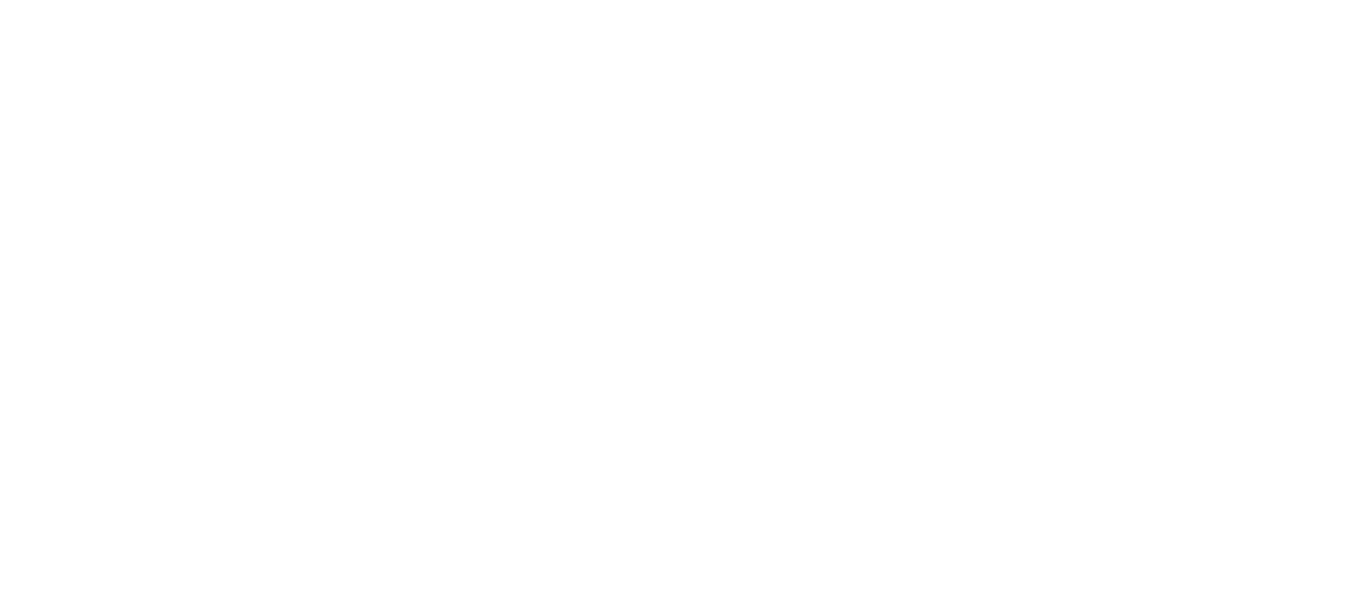 scroll, scrollTop: 0, scrollLeft: 0, axis: both 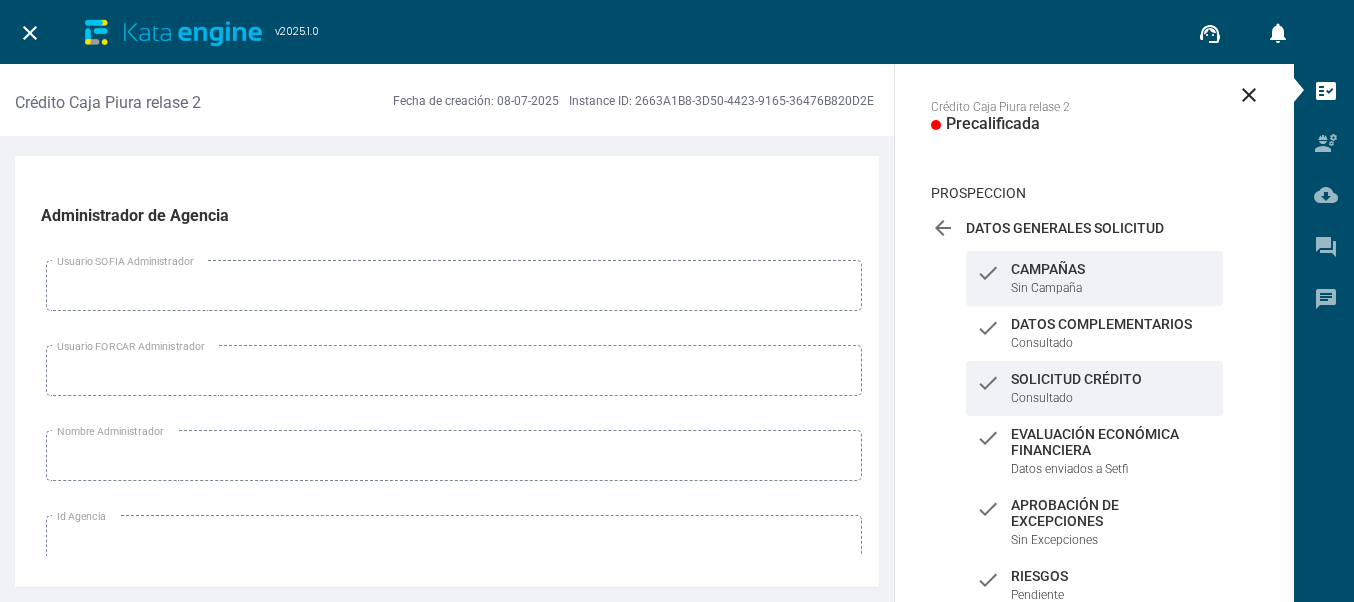 click on "Solicitud Crédito" at bounding box center (1112, 269) 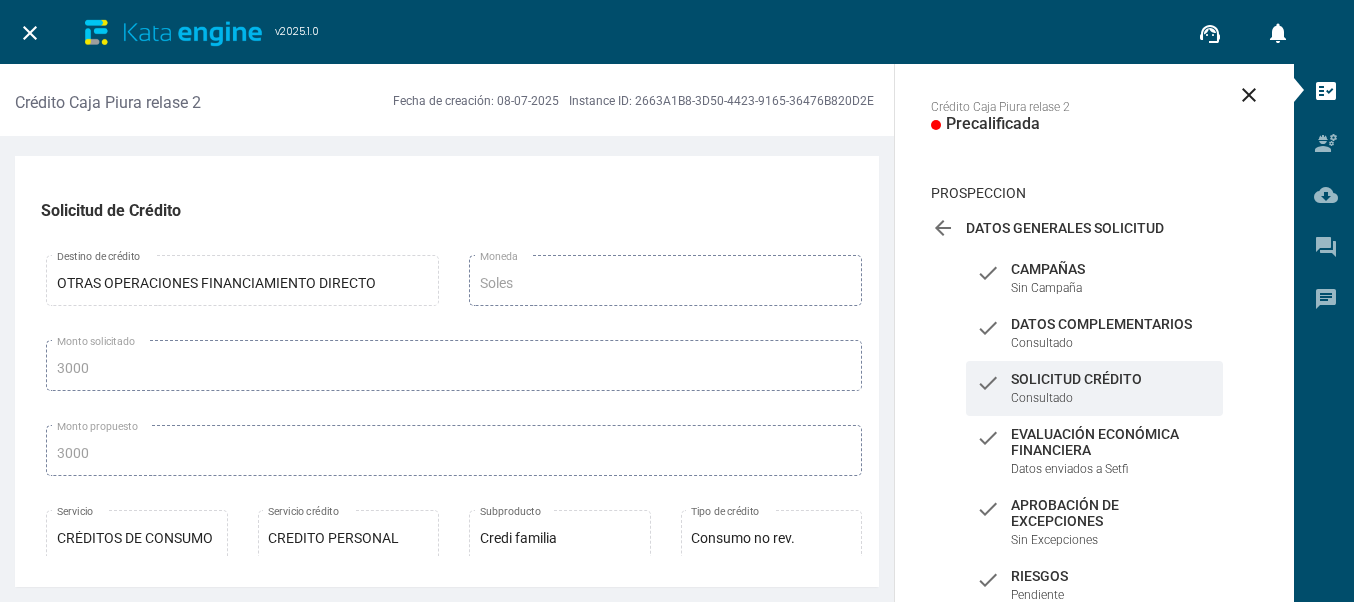 scroll, scrollTop: 0, scrollLeft: 0, axis: both 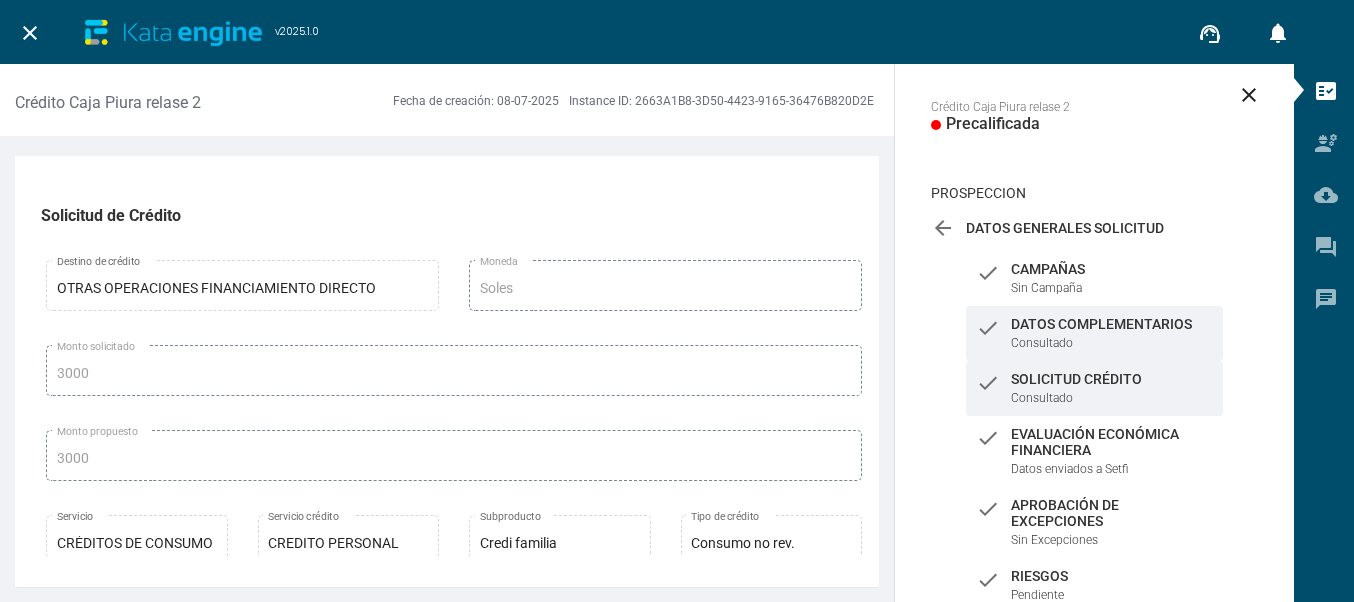 click on "Datos Complementarios" at bounding box center [1112, 269] 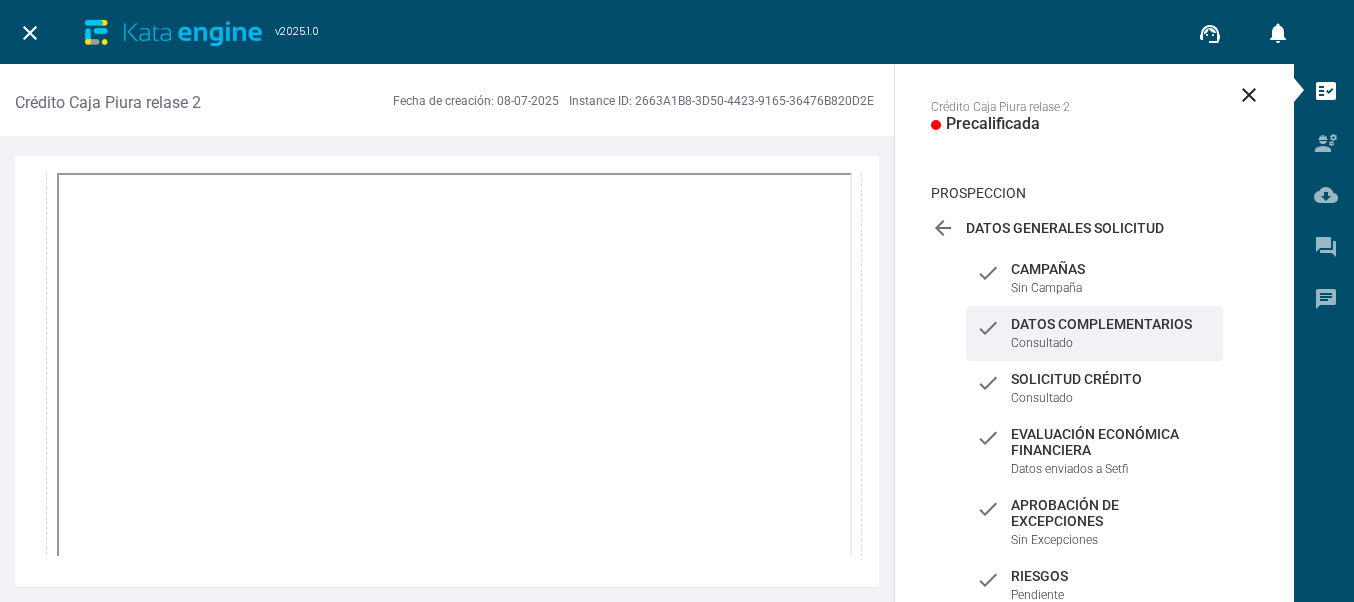 scroll, scrollTop: 4100, scrollLeft: 0, axis: vertical 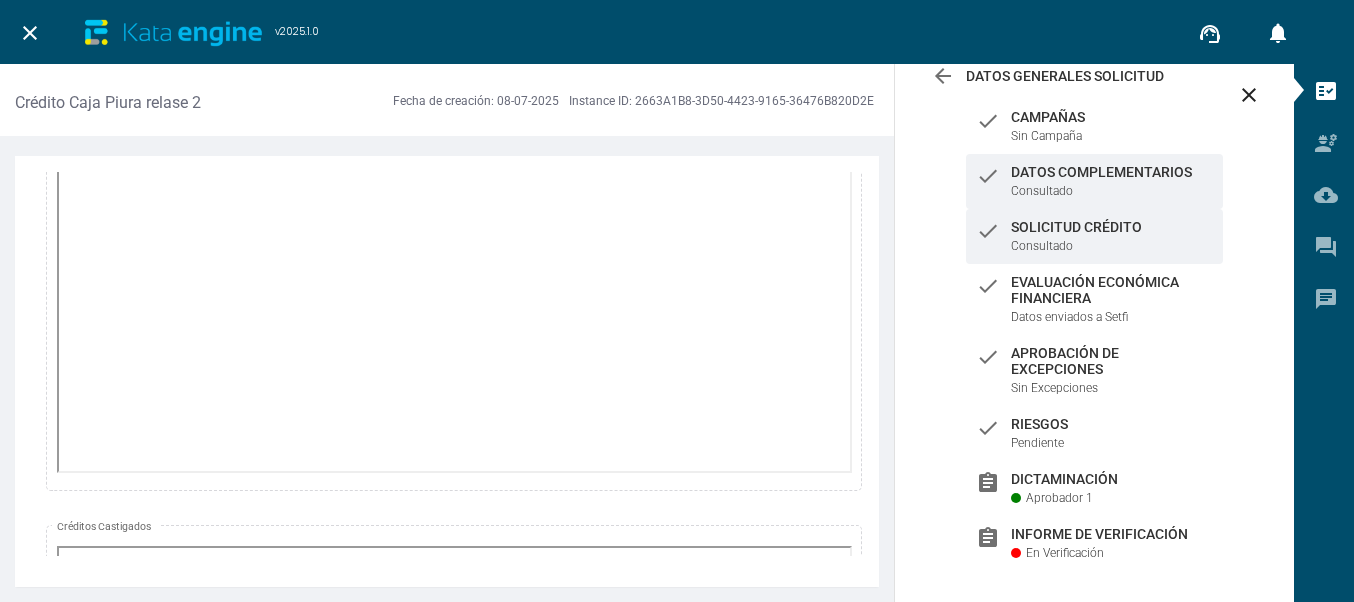 click on "check Solicitud Crédito Consultado" at bounding box center [1094, 126] 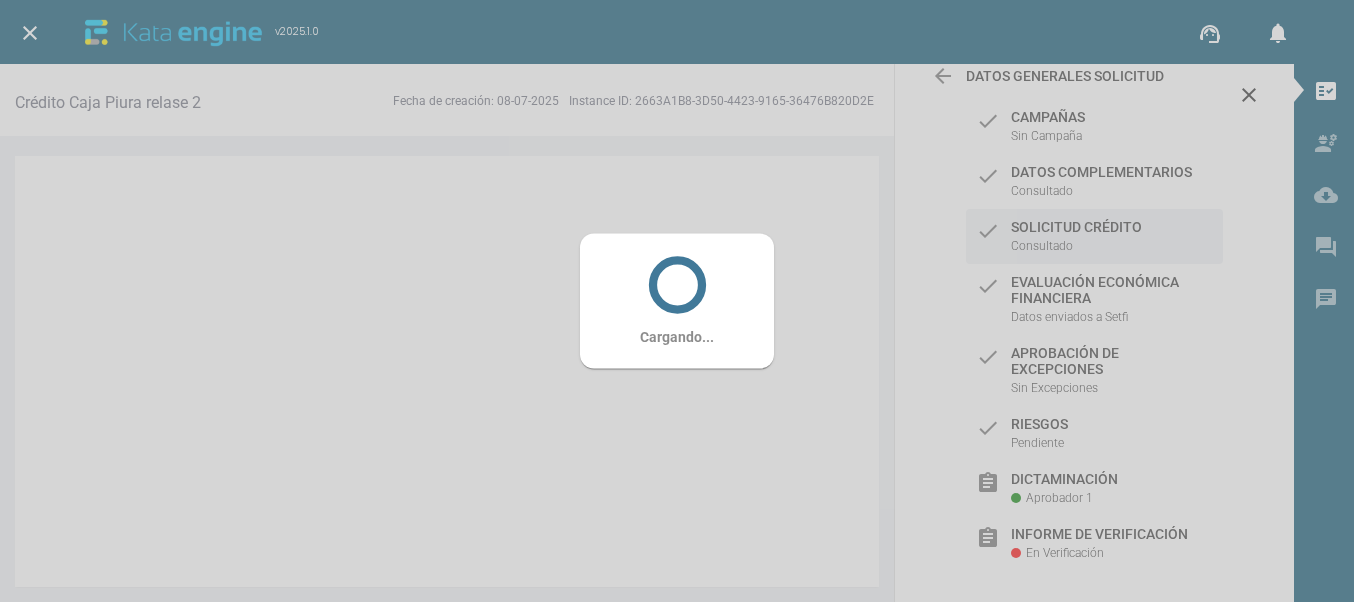 click on "Cargando..." at bounding box center [677, 301] 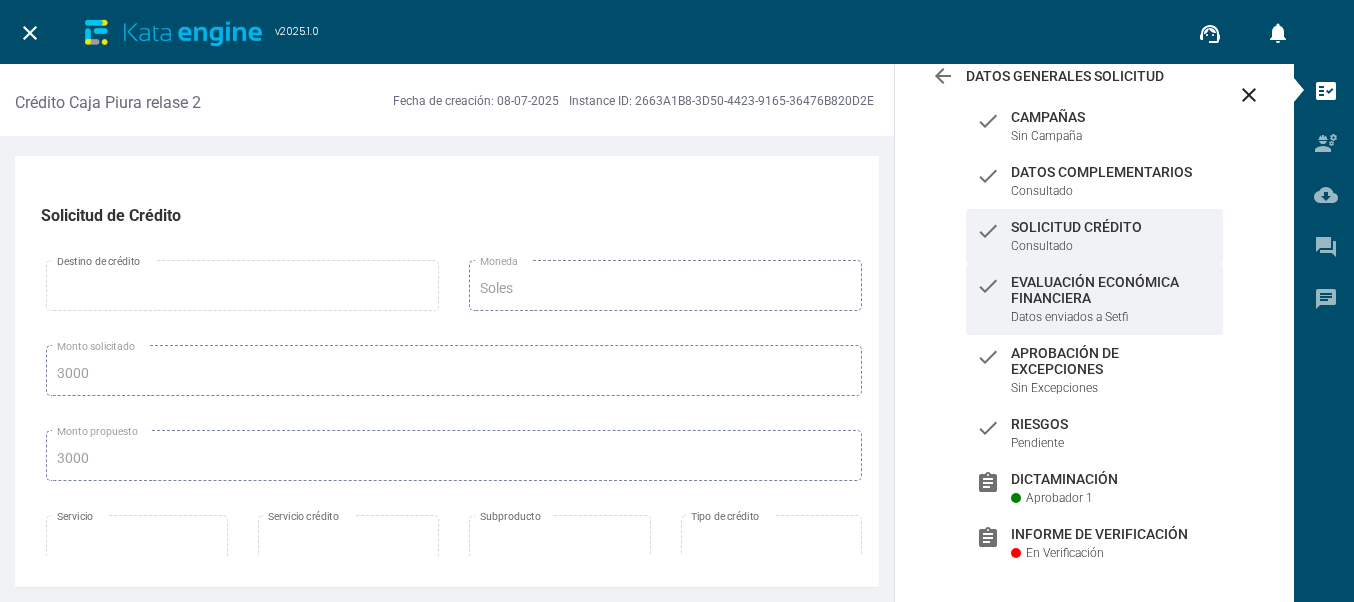 click on "Evaluación Económica Financiera" at bounding box center [1112, 117] 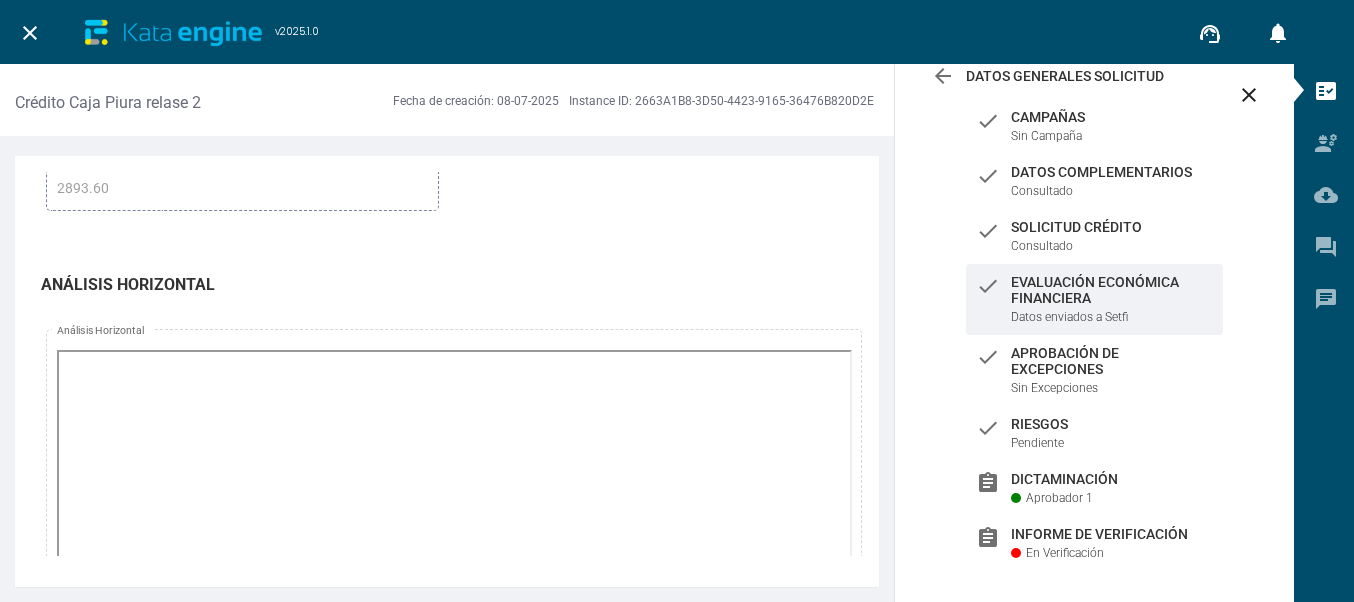 scroll, scrollTop: 3800, scrollLeft: 0, axis: vertical 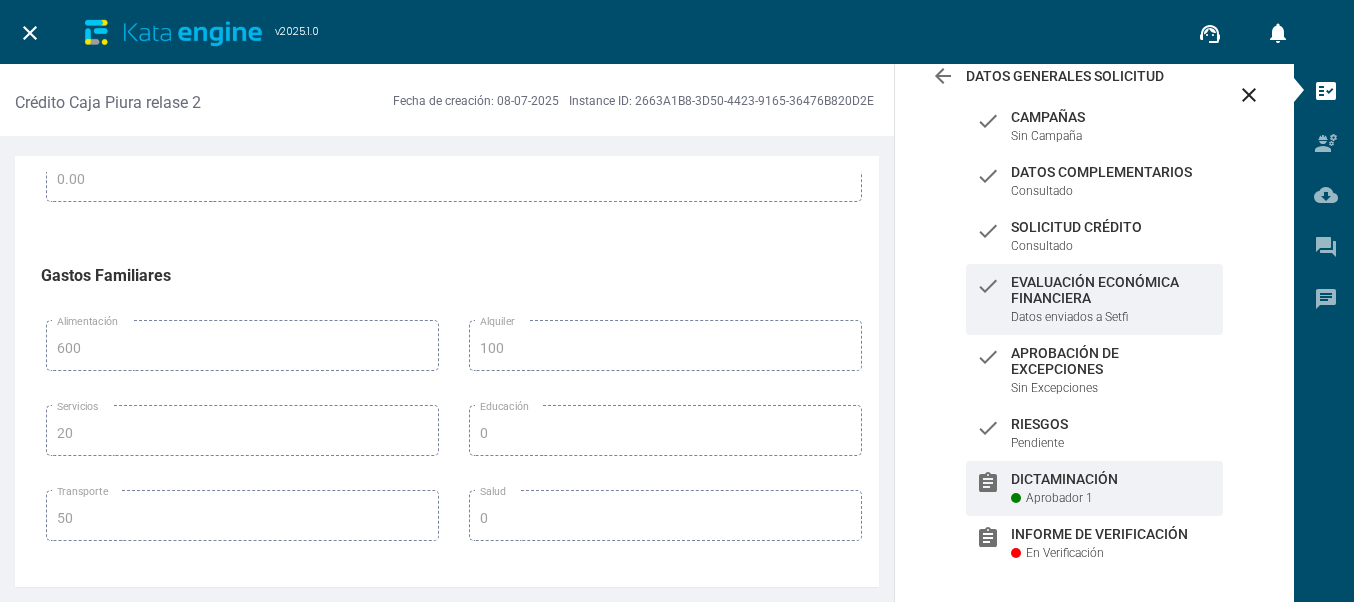 click on "Aprobador 1" at bounding box center (1059, 498) 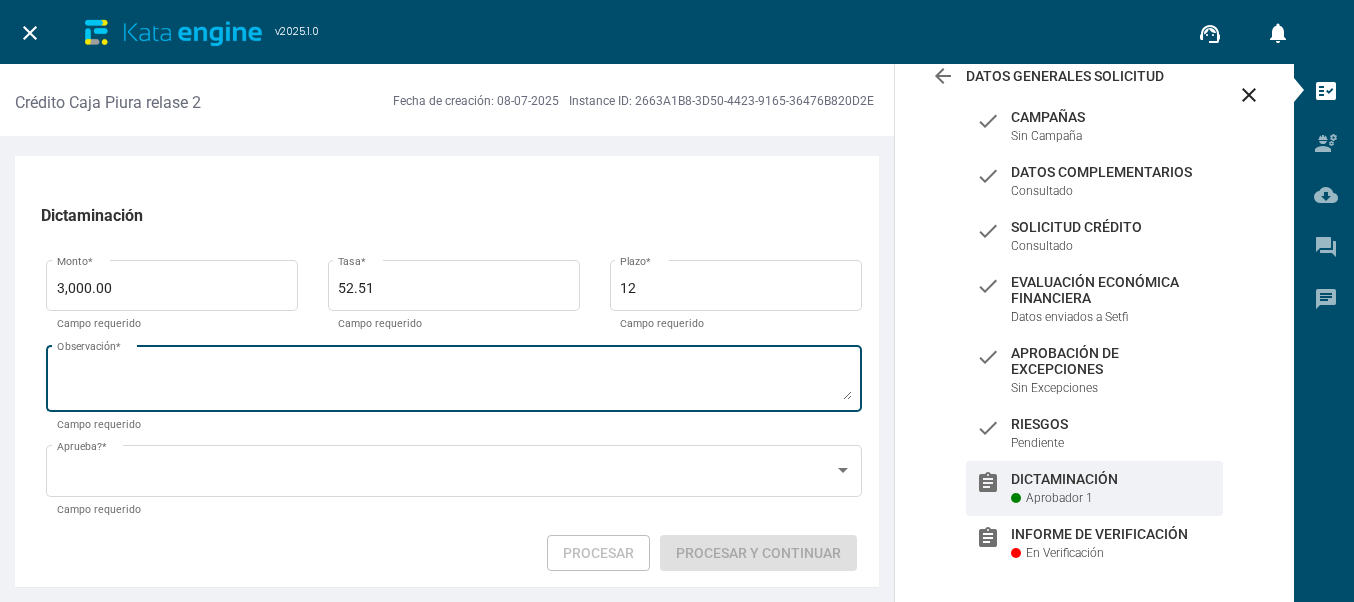 click on "Observación   *" at bounding box center [454, 382] 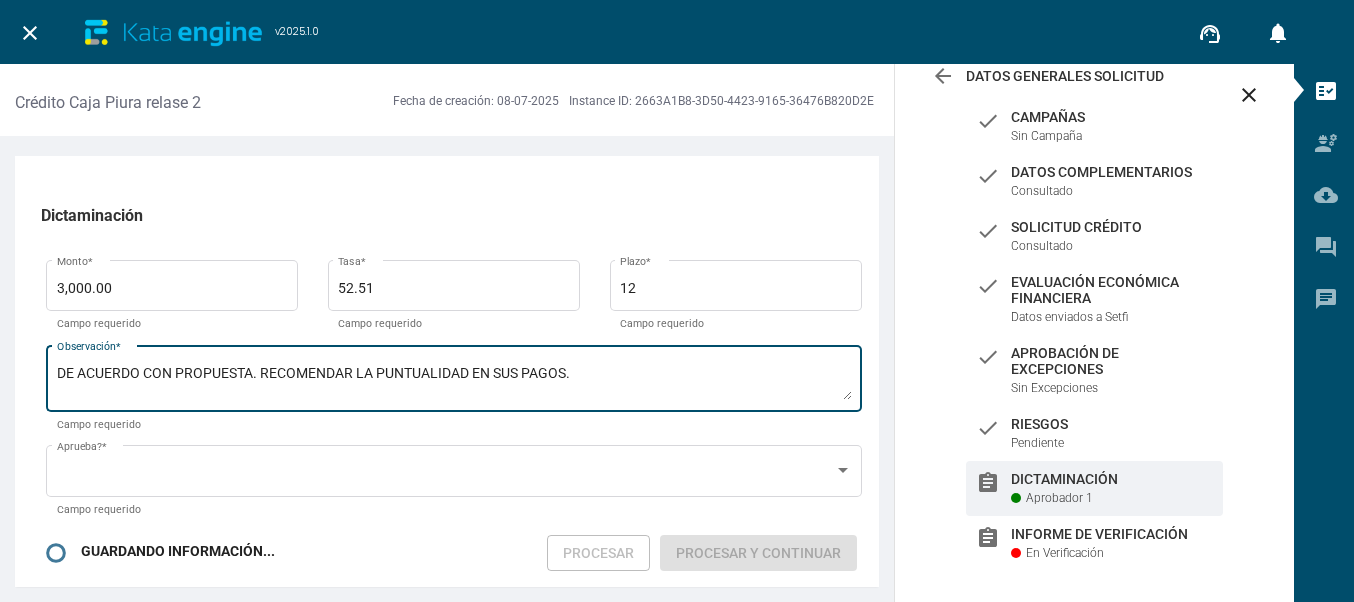 type on "DE ACUERDO CON PROPUESTA. RECOMENDAR LA PUNTUALIDAD EN SUS PAGOS." 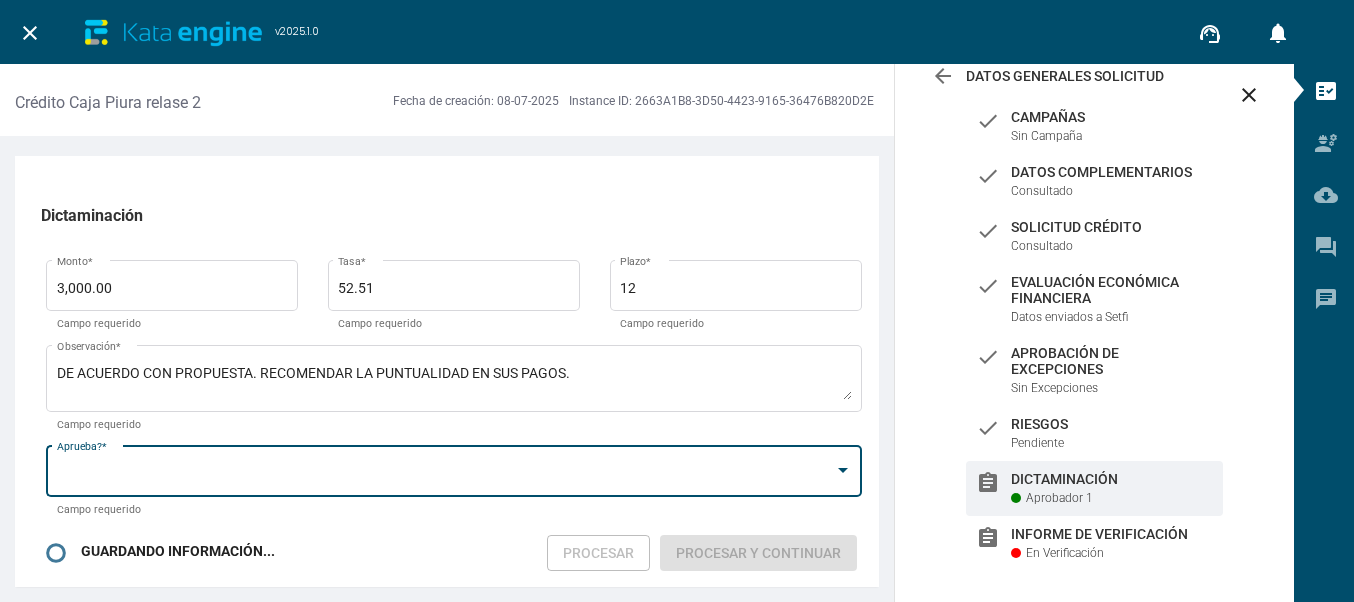 click at bounding box center (445, 475) 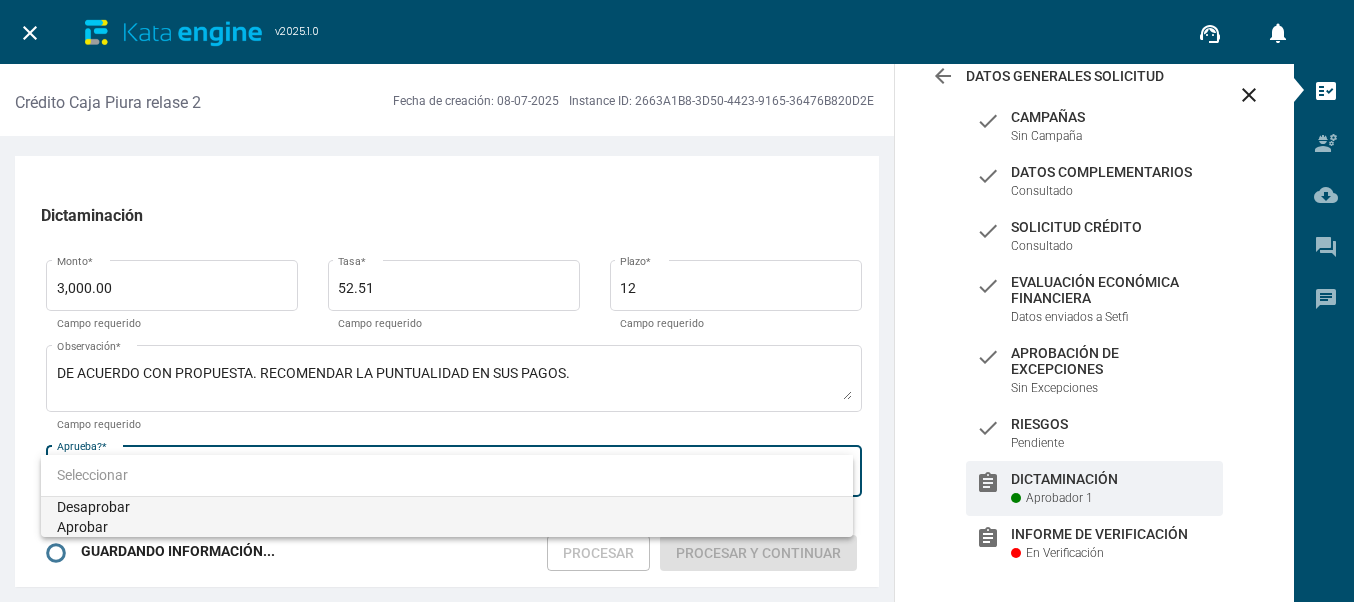 click on "Aprobar" at bounding box center (447, 527) 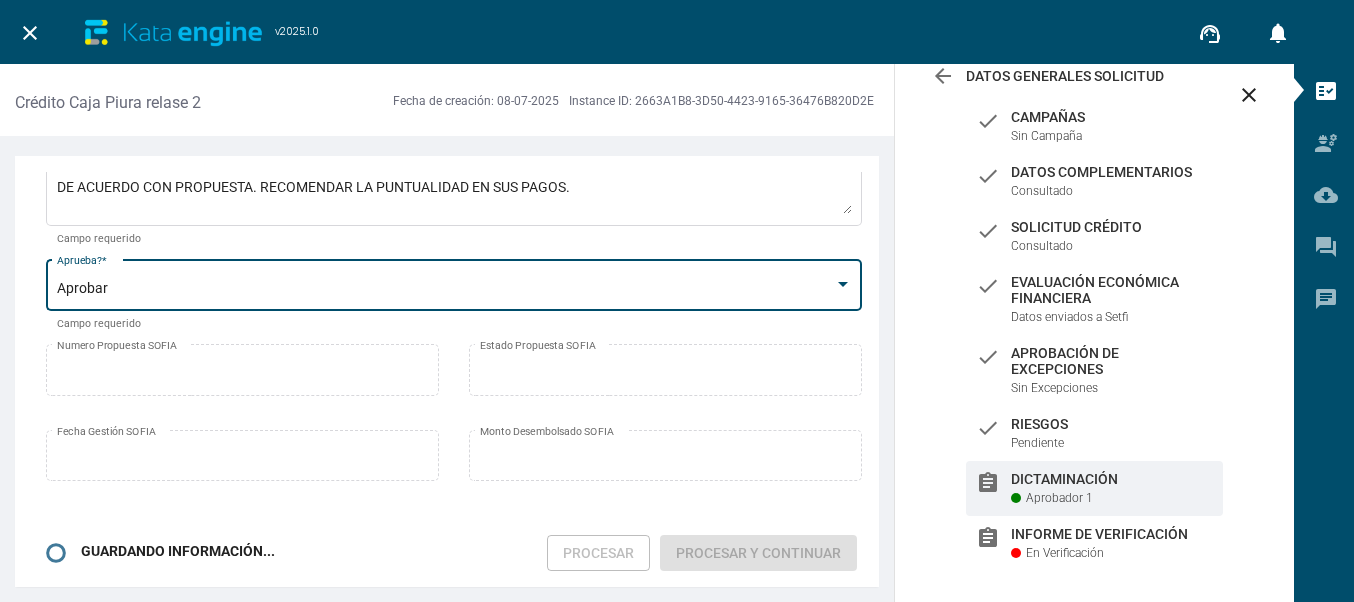 scroll, scrollTop: 200, scrollLeft: 0, axis: vertical 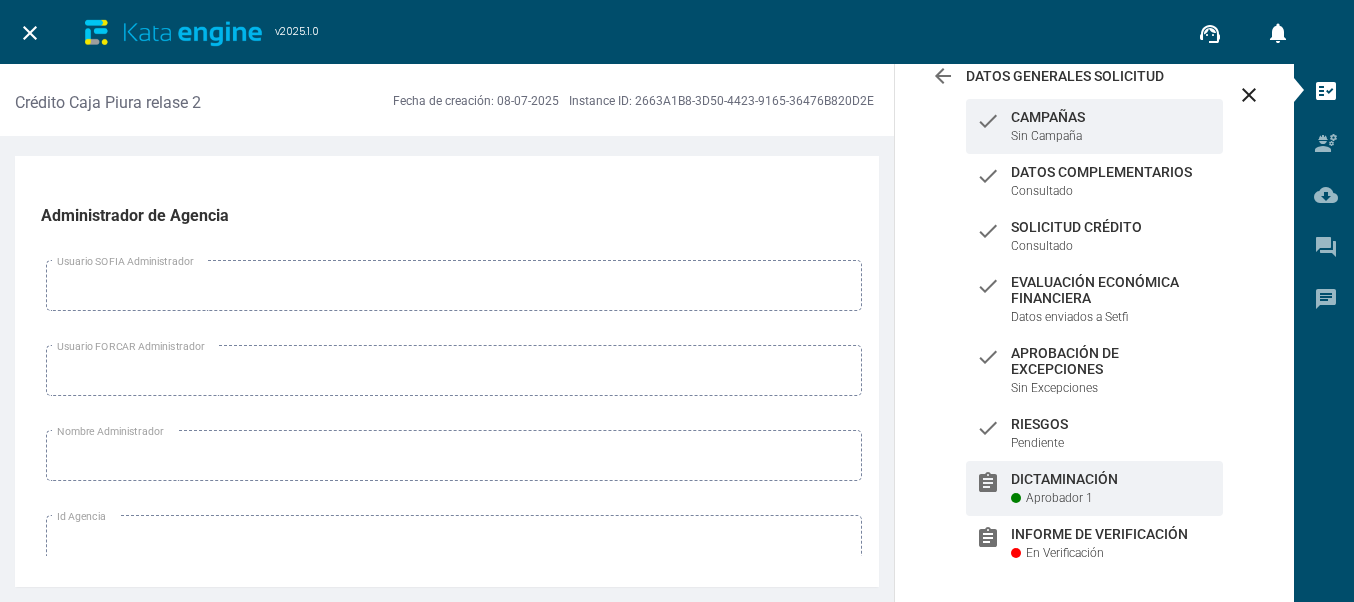 click on "Aprobador 1" at bounding box center [1059, 498] 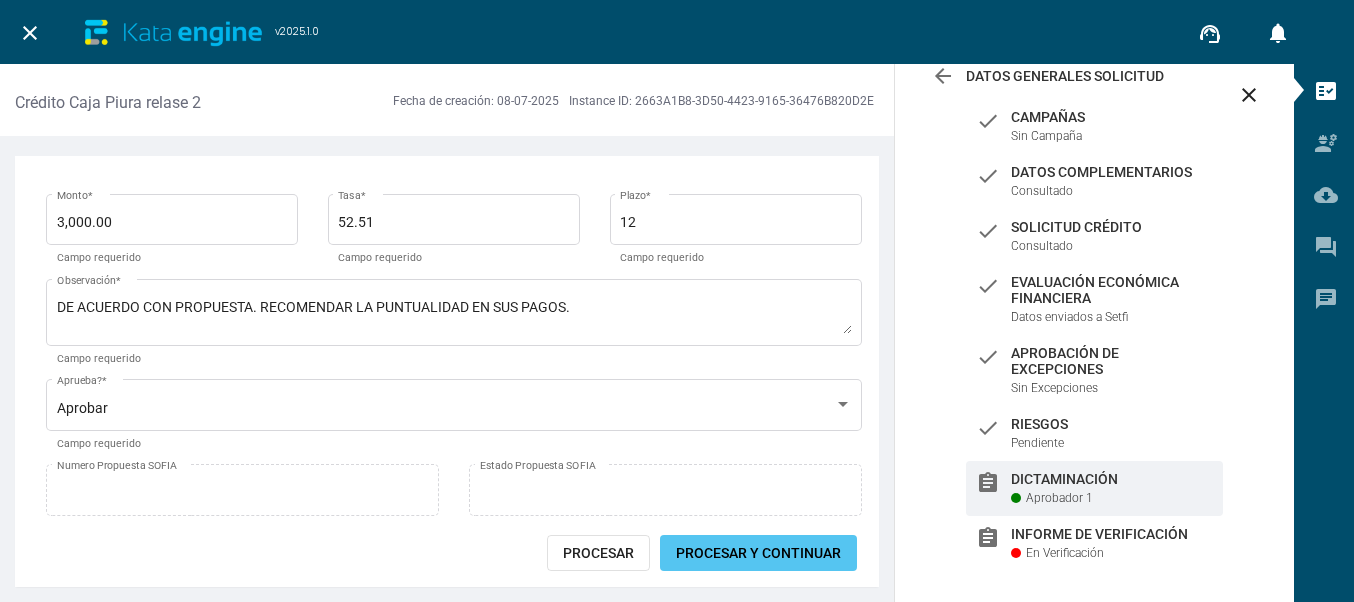scroll, scrollTop: 100, scrollLeft: 0, axis: vertical 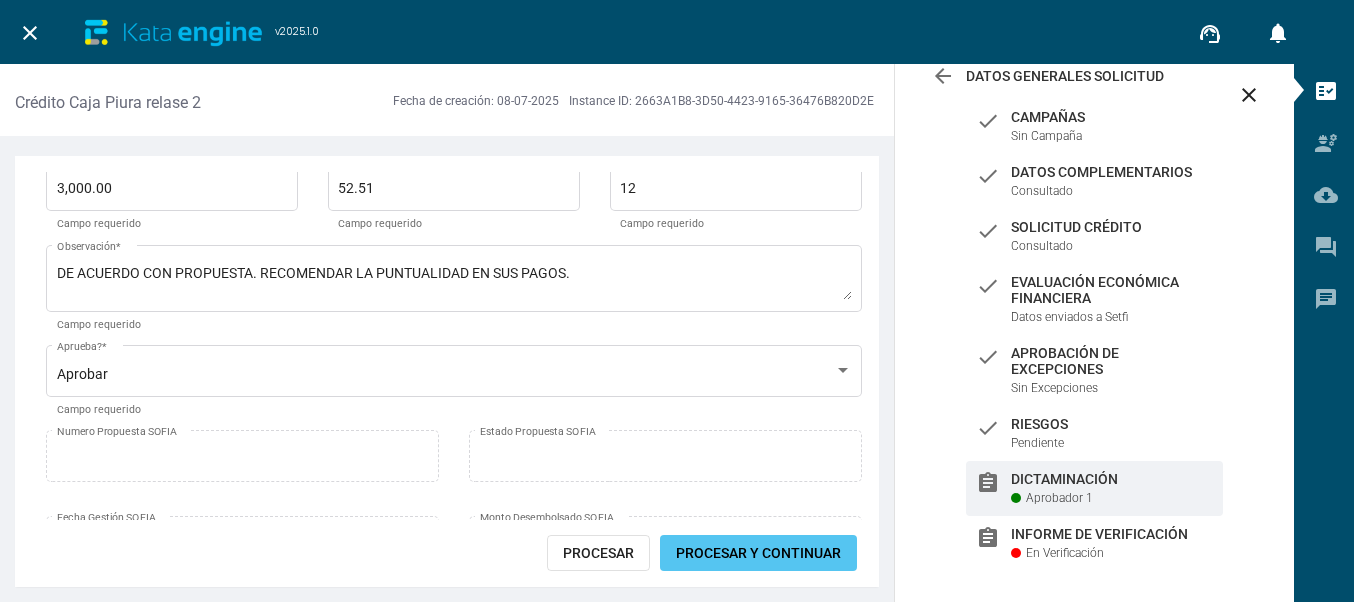 click on "Procesar y Continuar" at bounding box center [758, 553] 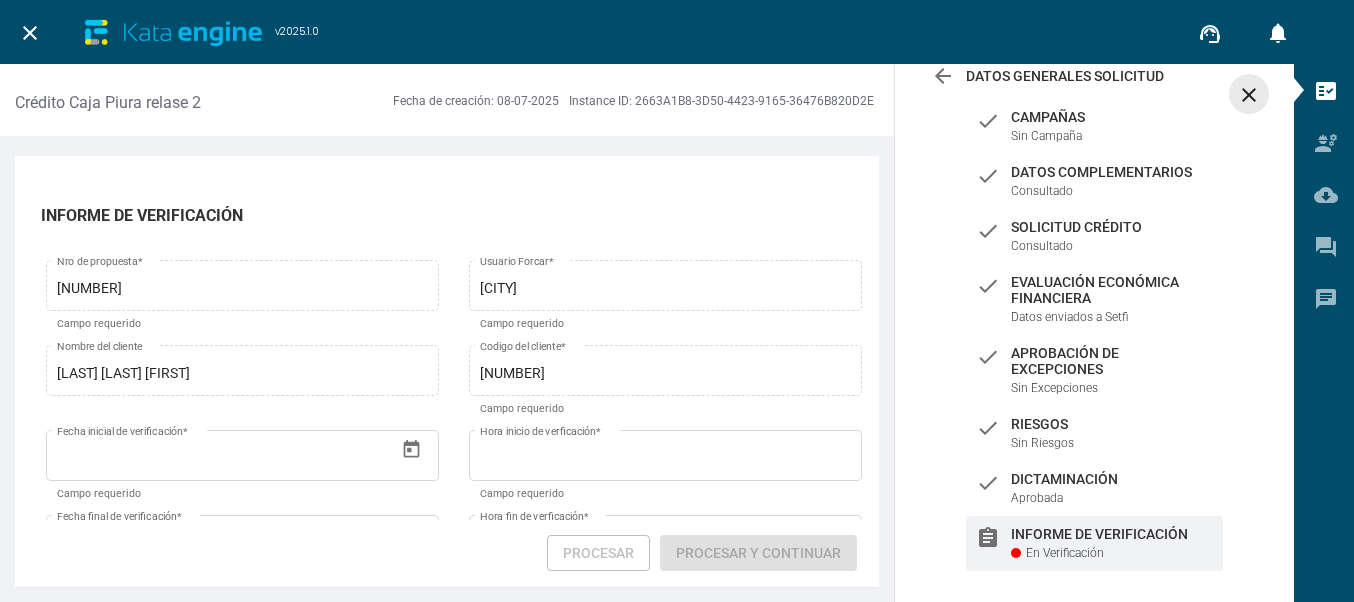click on "close" at bounding box center (1249, 95) 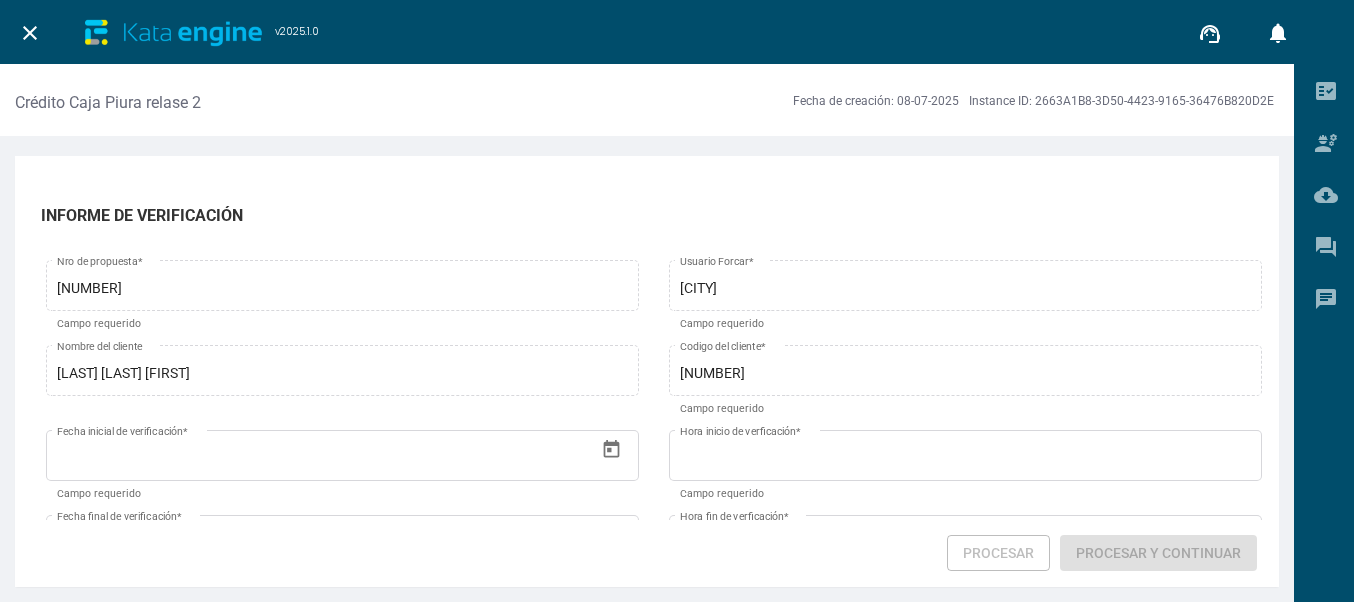 click on "close" at bounding box center (30, 33) 